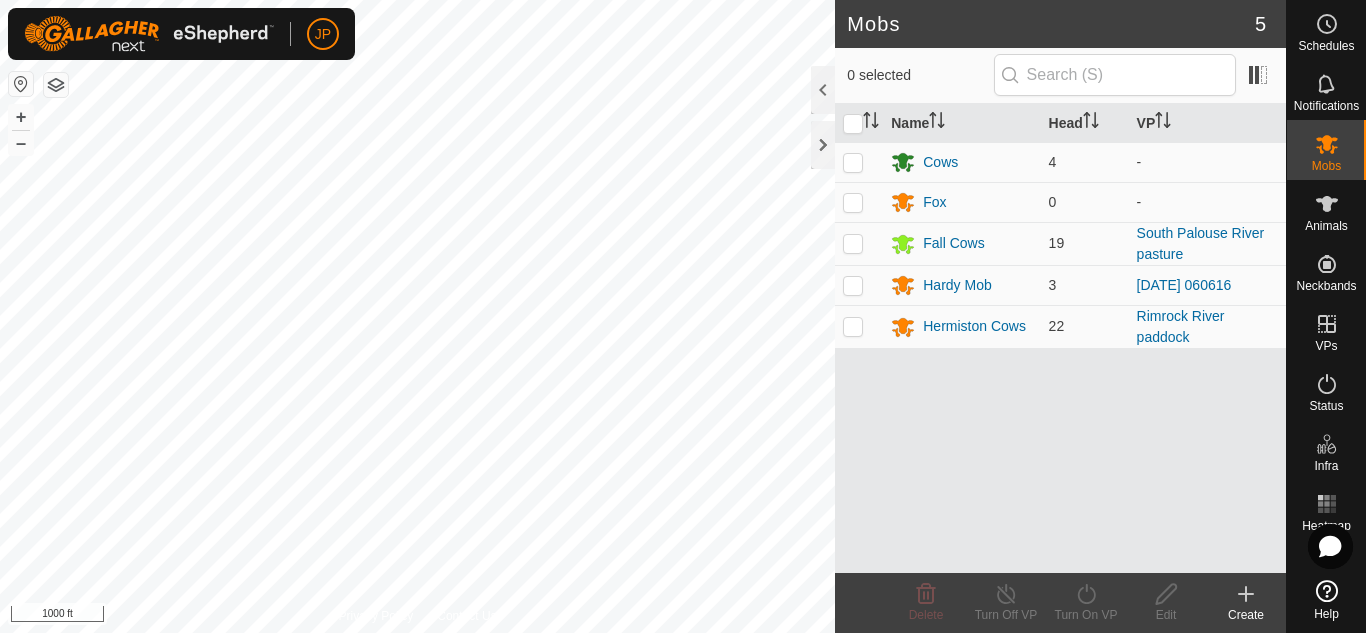 scroll, scrollTop: 0, scrollLeft: 0, axis: both 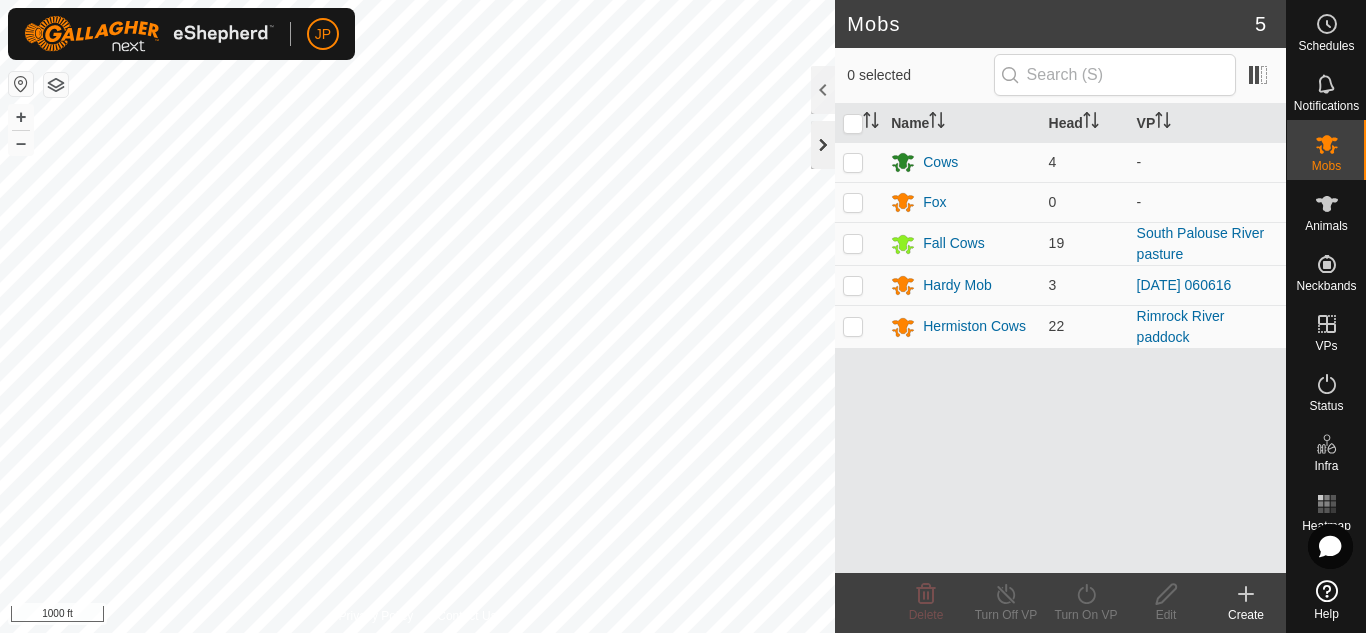 click 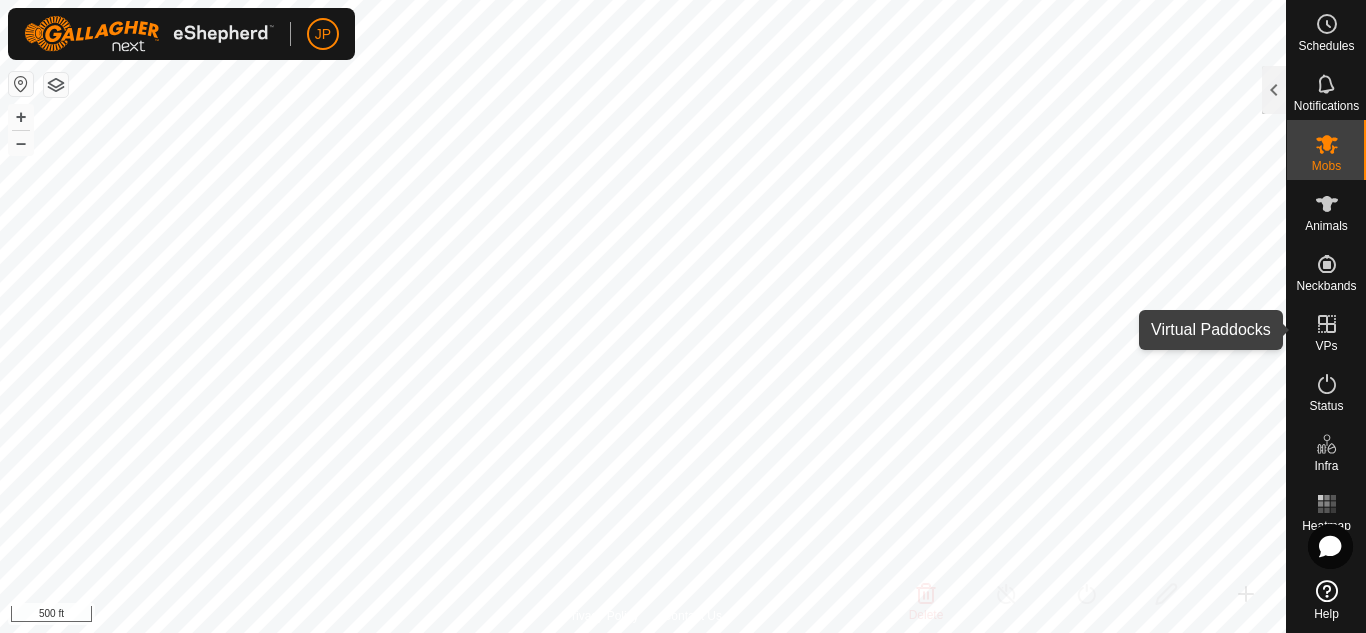 click 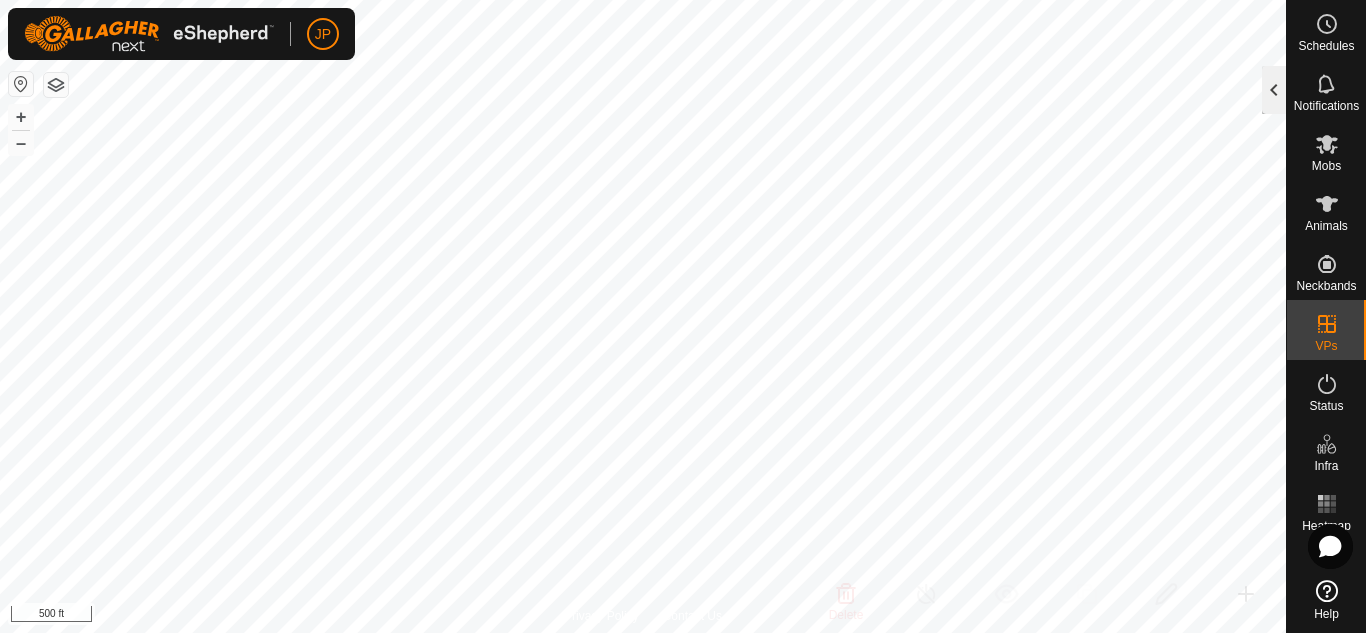 click 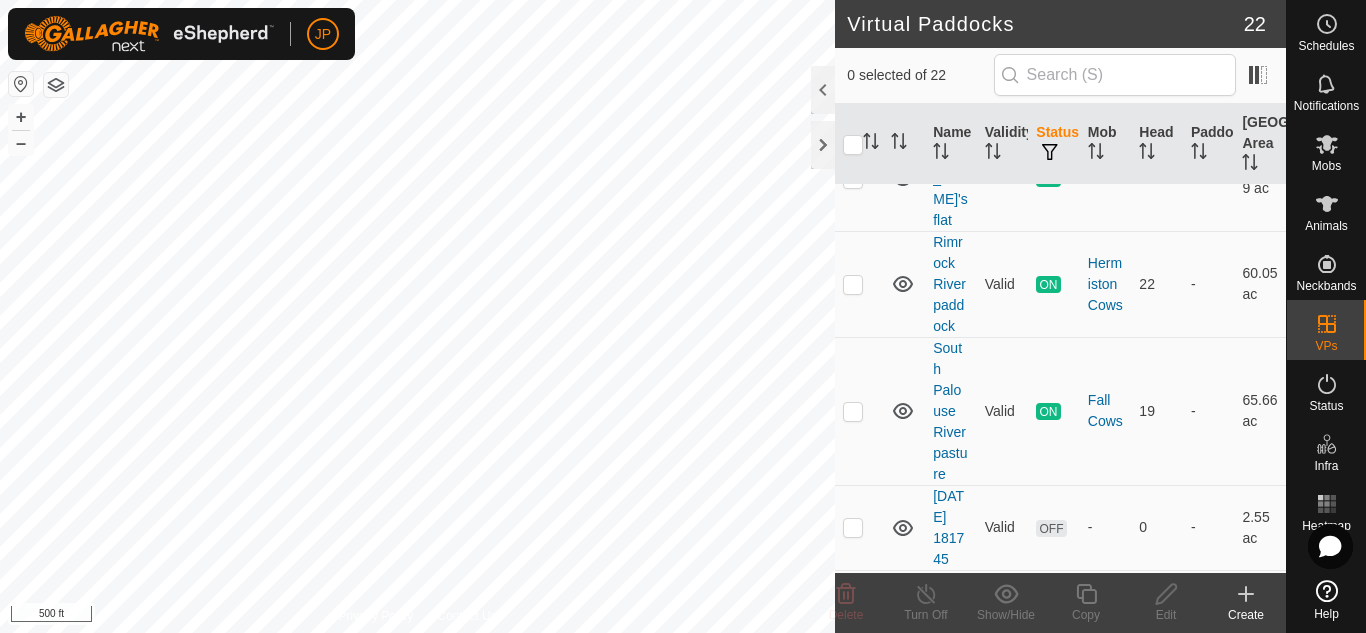 scroll, scrollTop: 200, scrollLeft: 0, axis: vertical 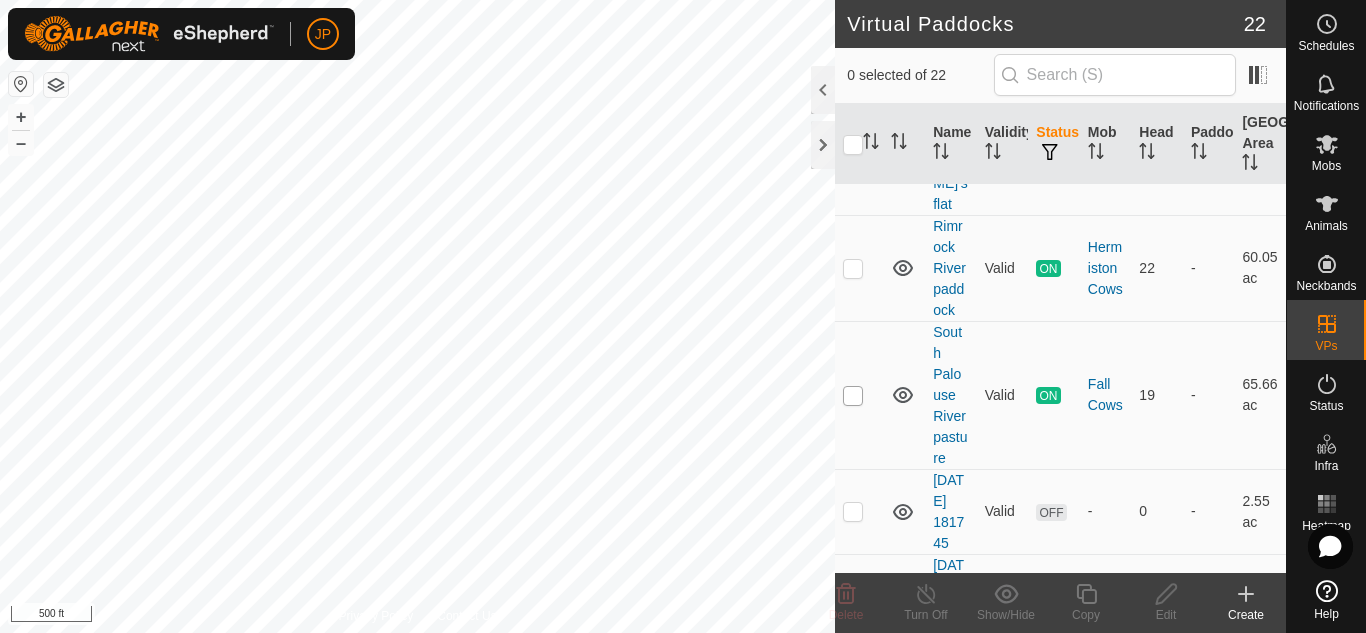 click at bounding box center [853, 396] 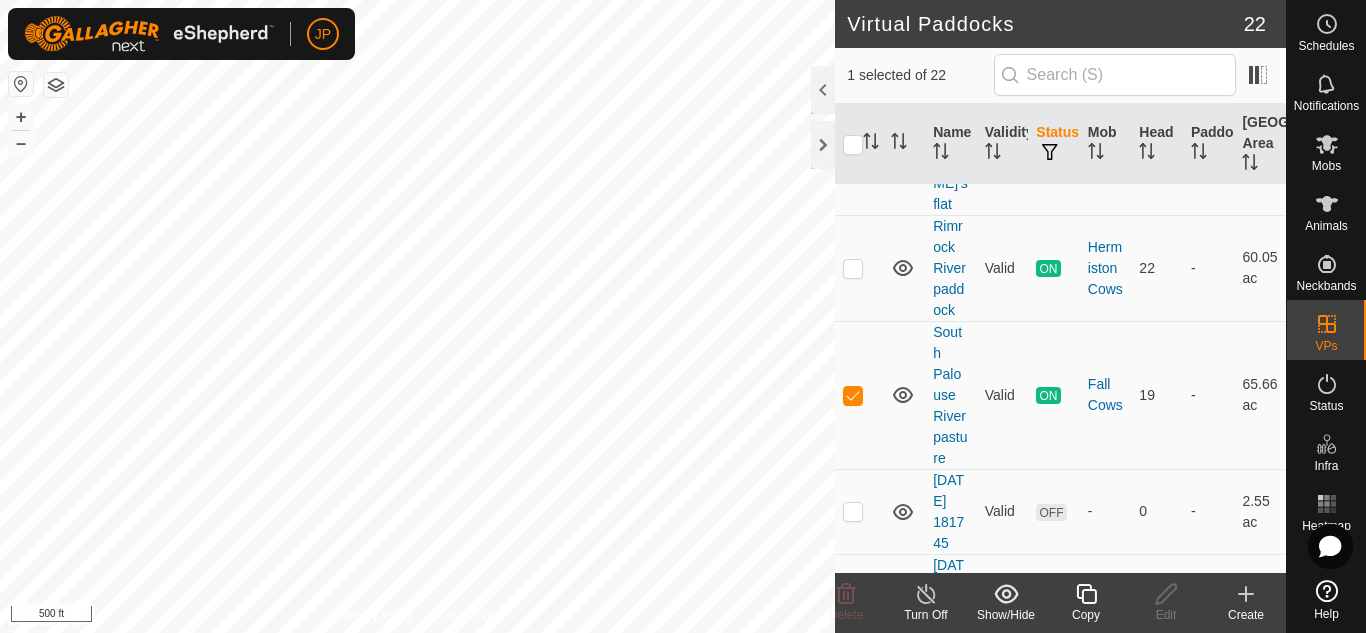 click 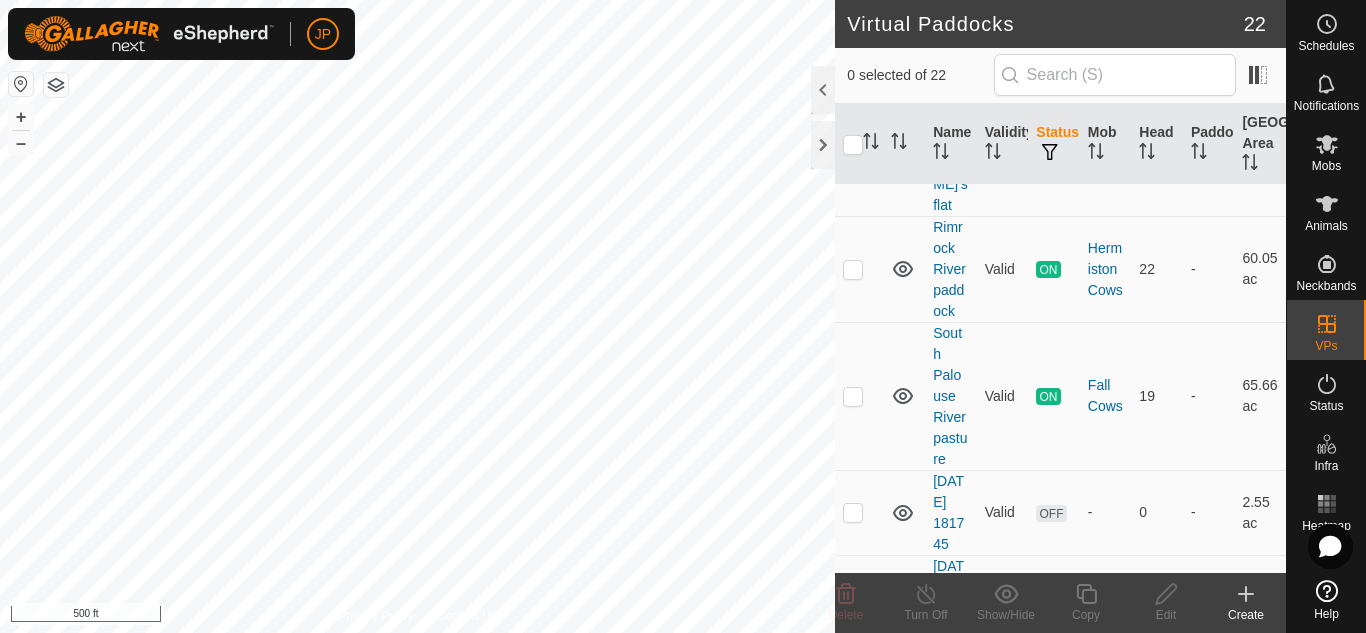 scroll, scrollTop: 200, scrollLeft: 0, axis: vertical 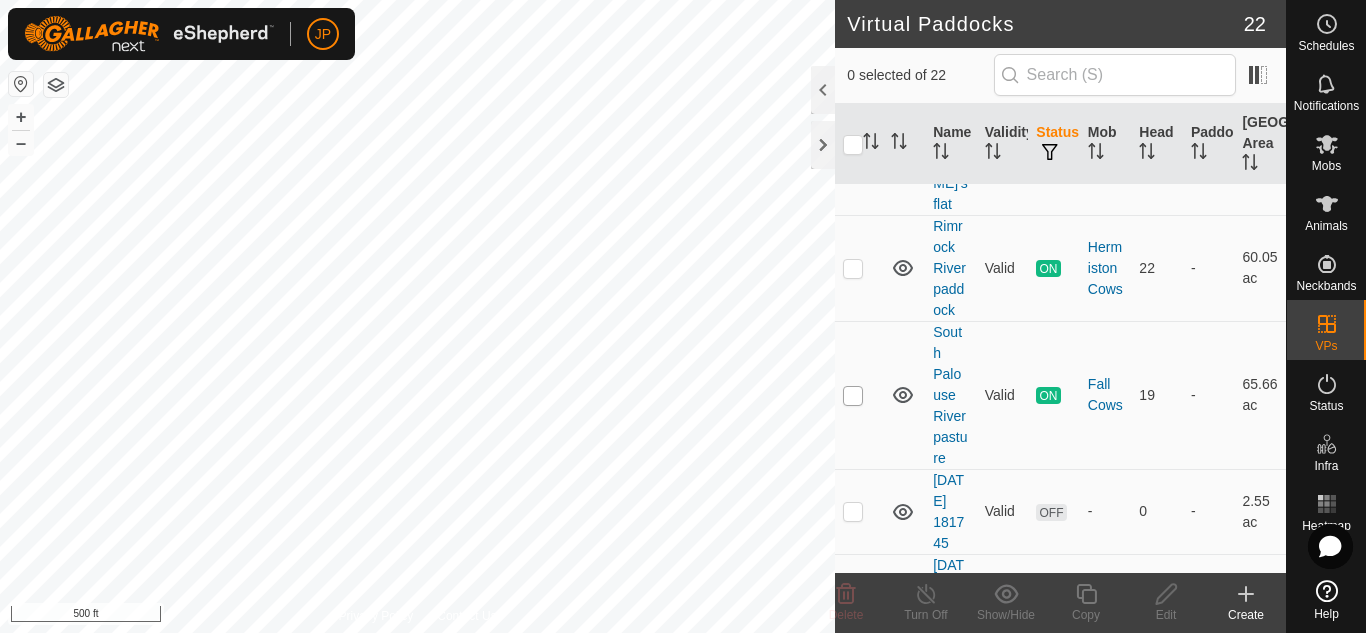 click at bounding box center [853, 396] 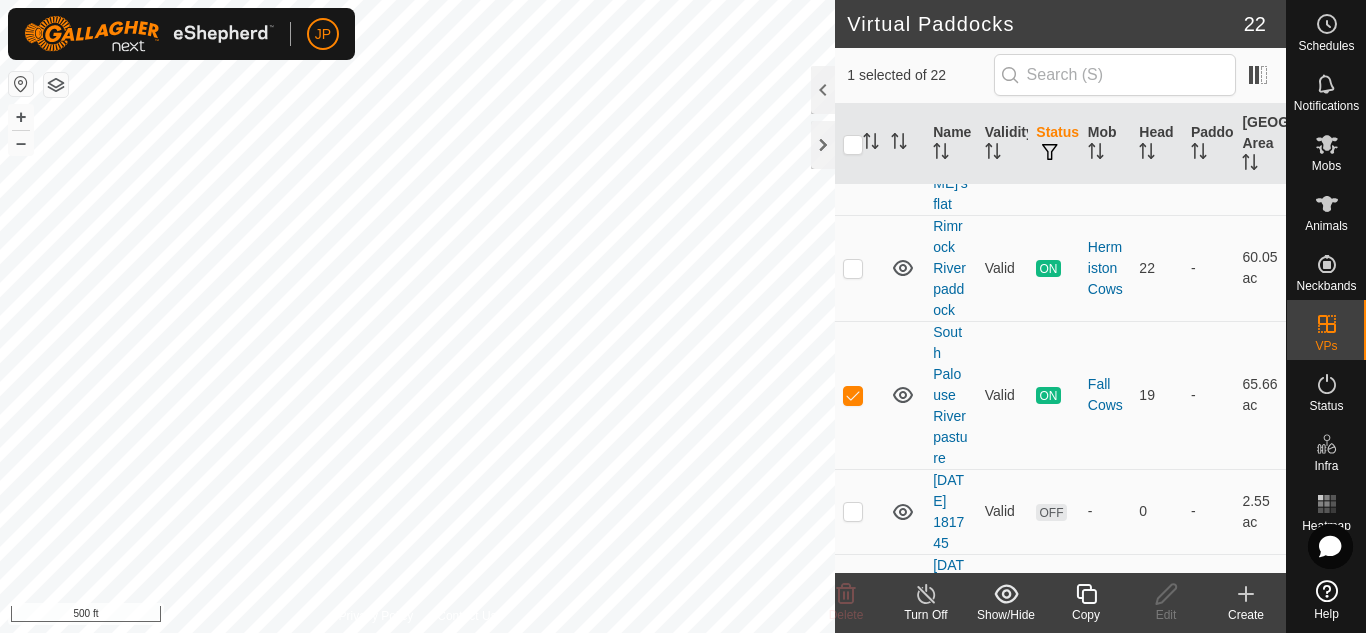 click 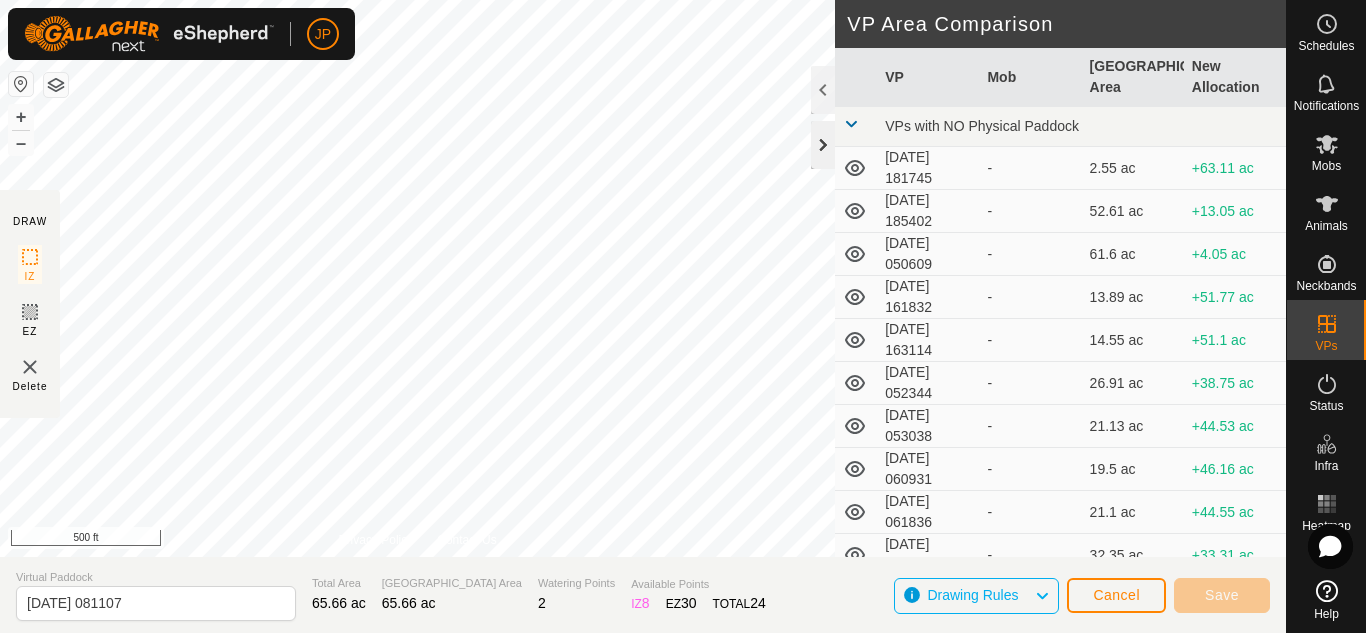 click 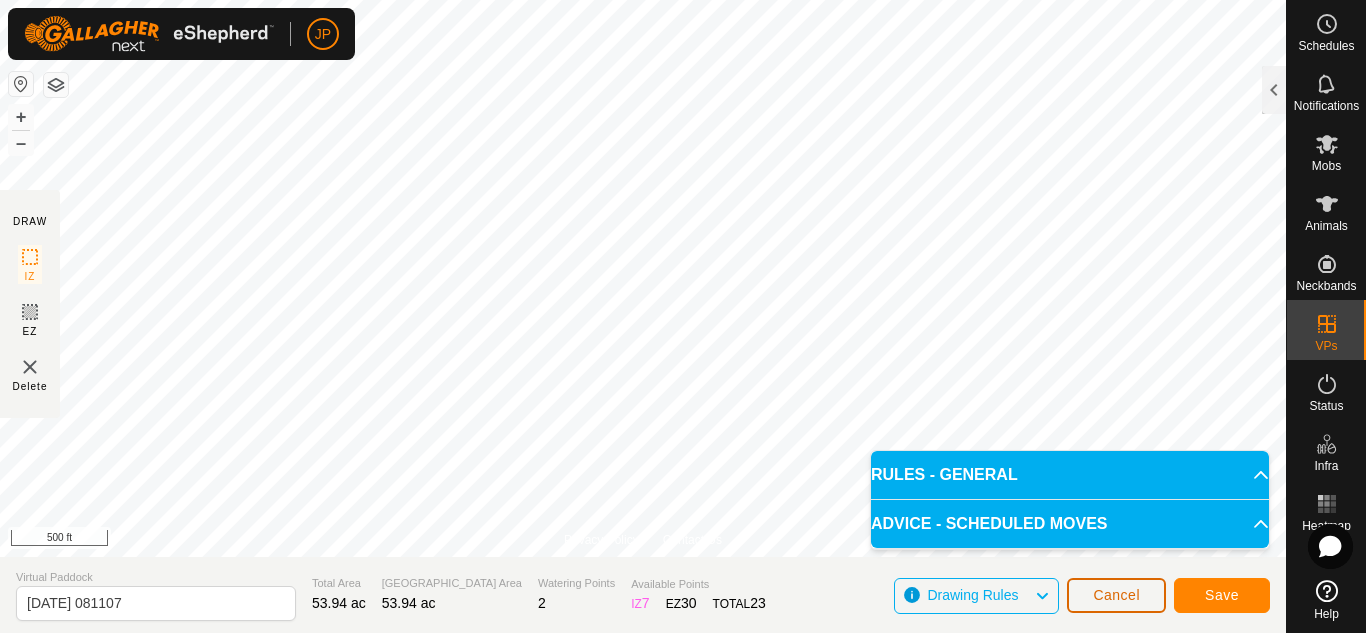 click on "Cancel" 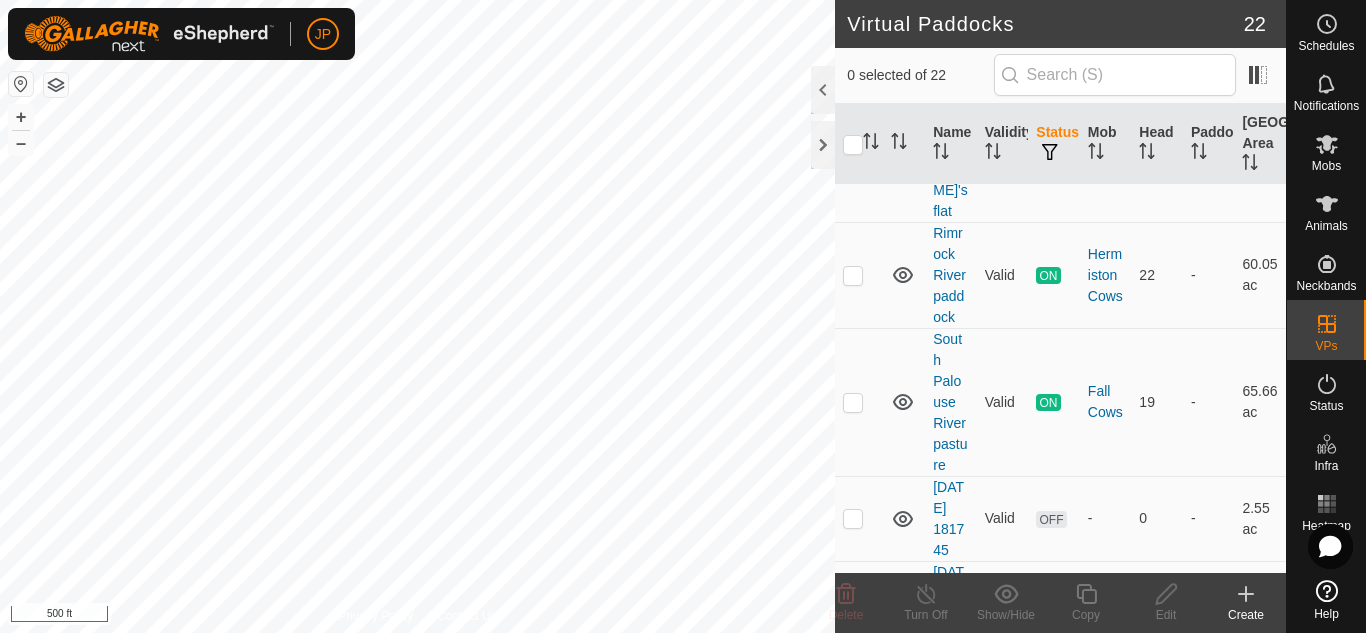 scroll, scrollTop: 200, scrollLeft: 0, axis: vertical 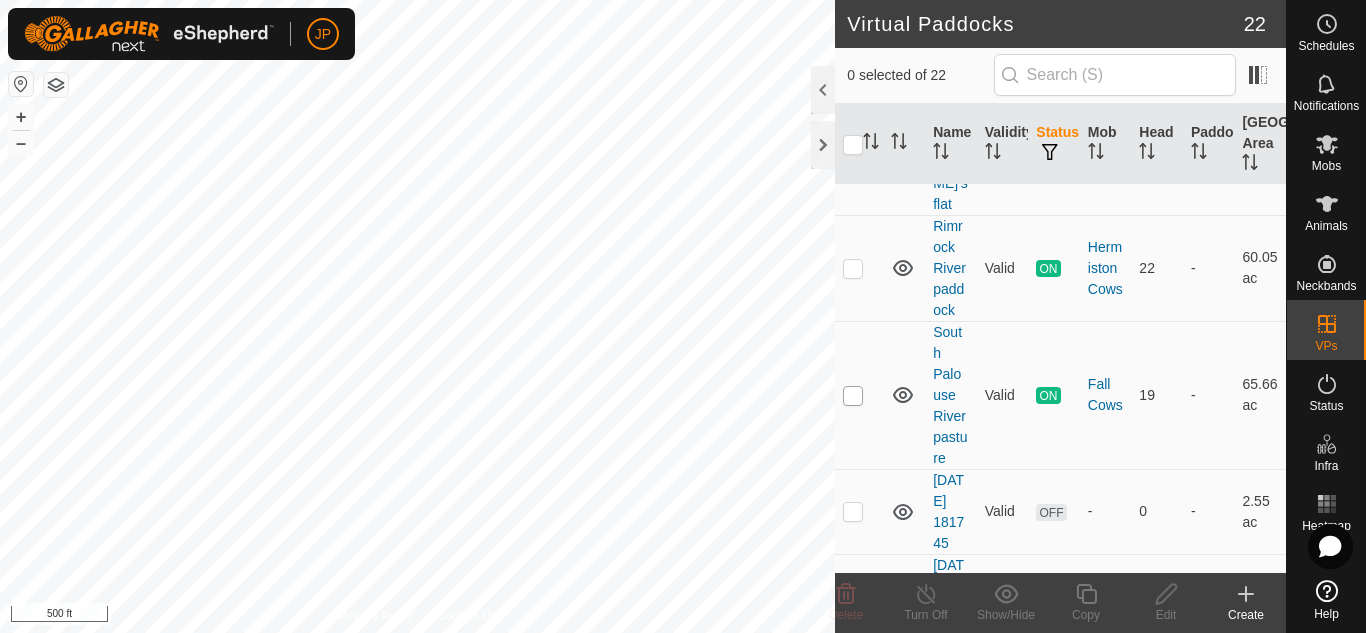 click at bounding box center [853, 396] 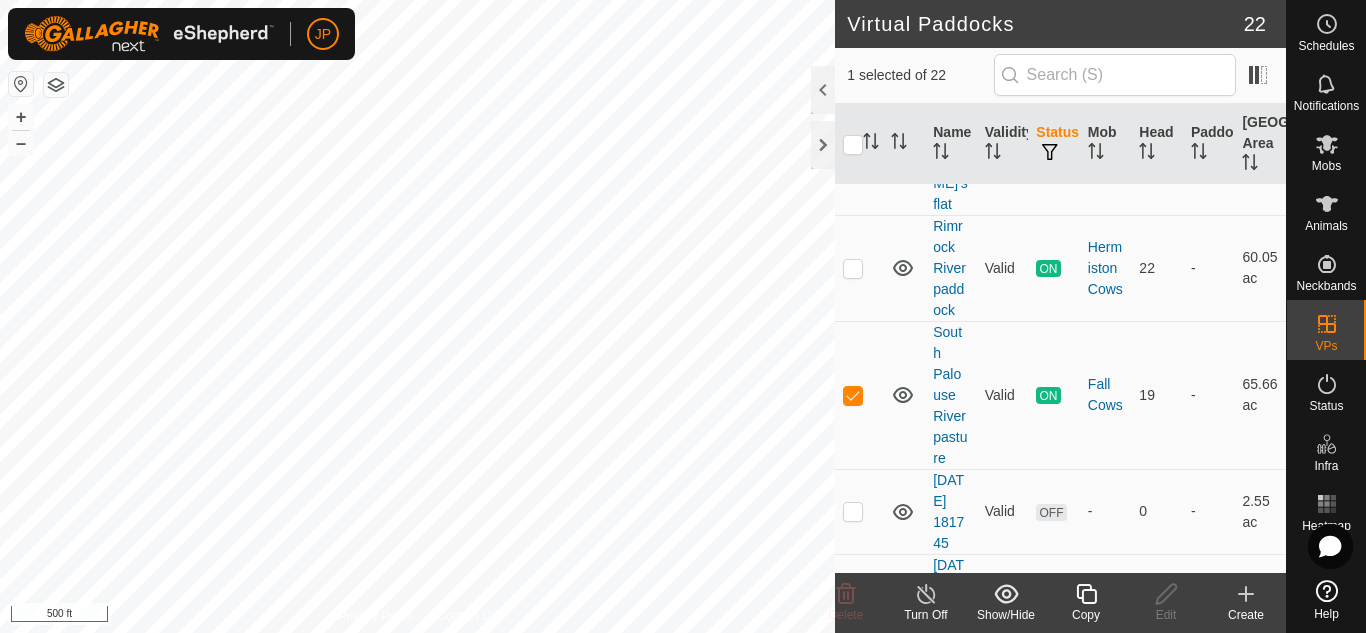 click 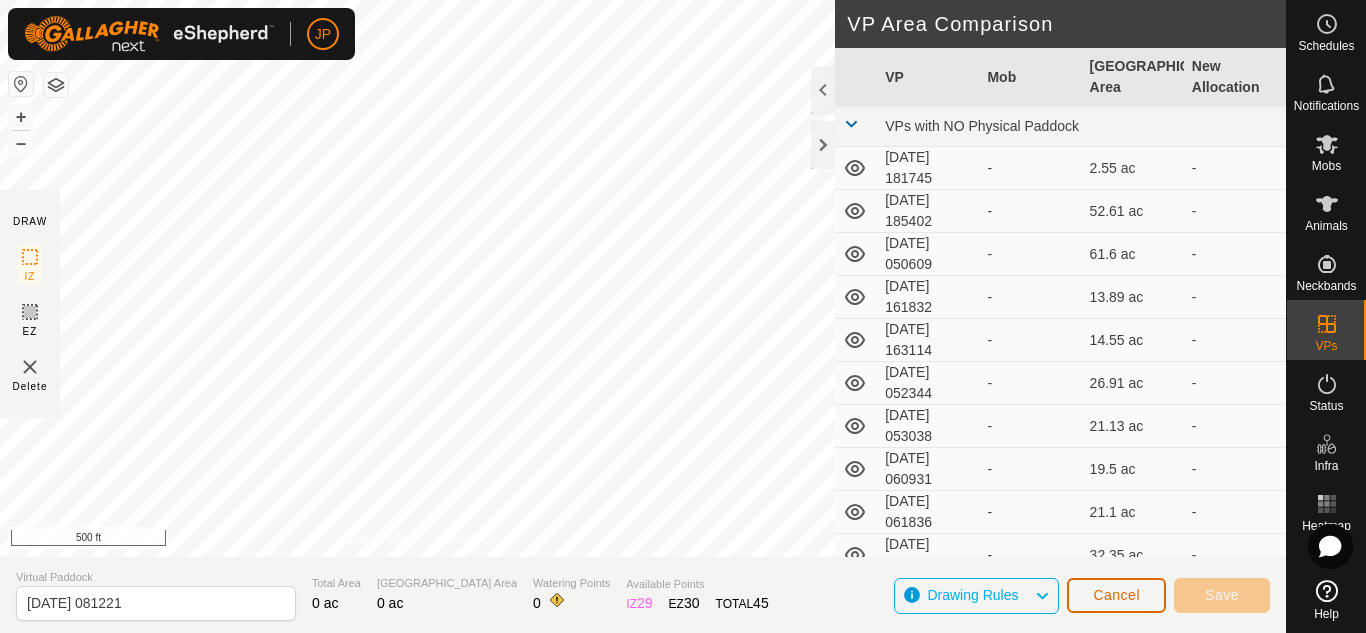 click on "Cancel" 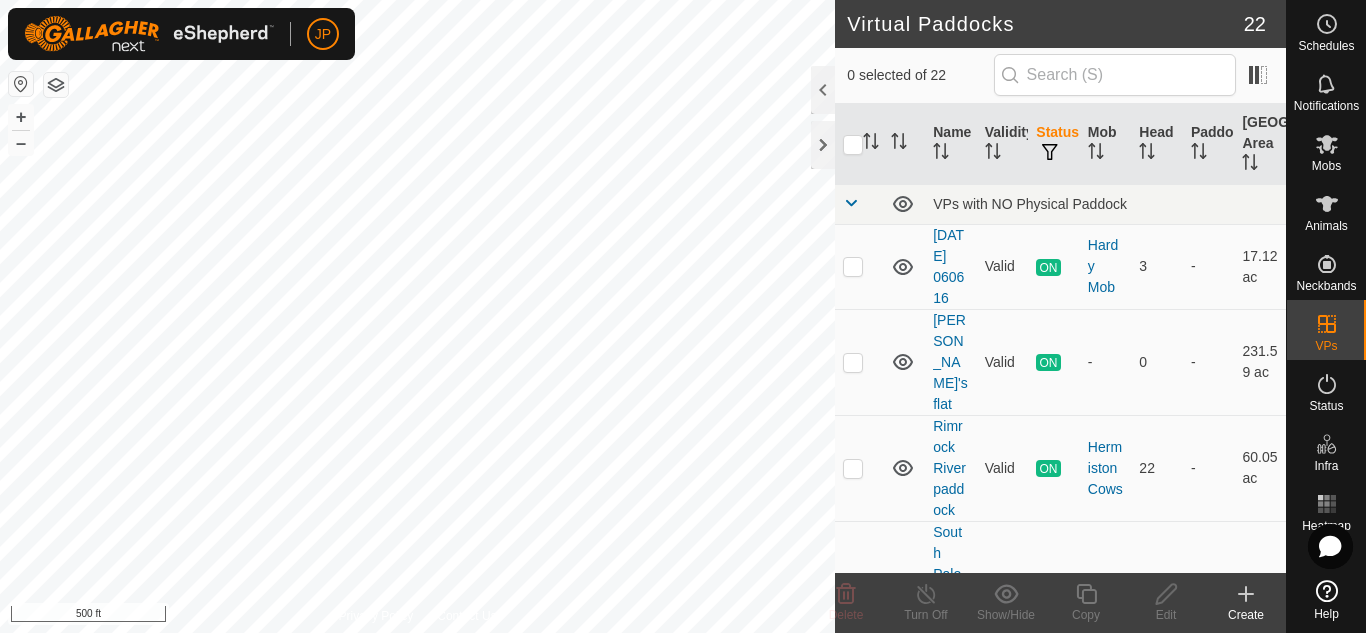 click 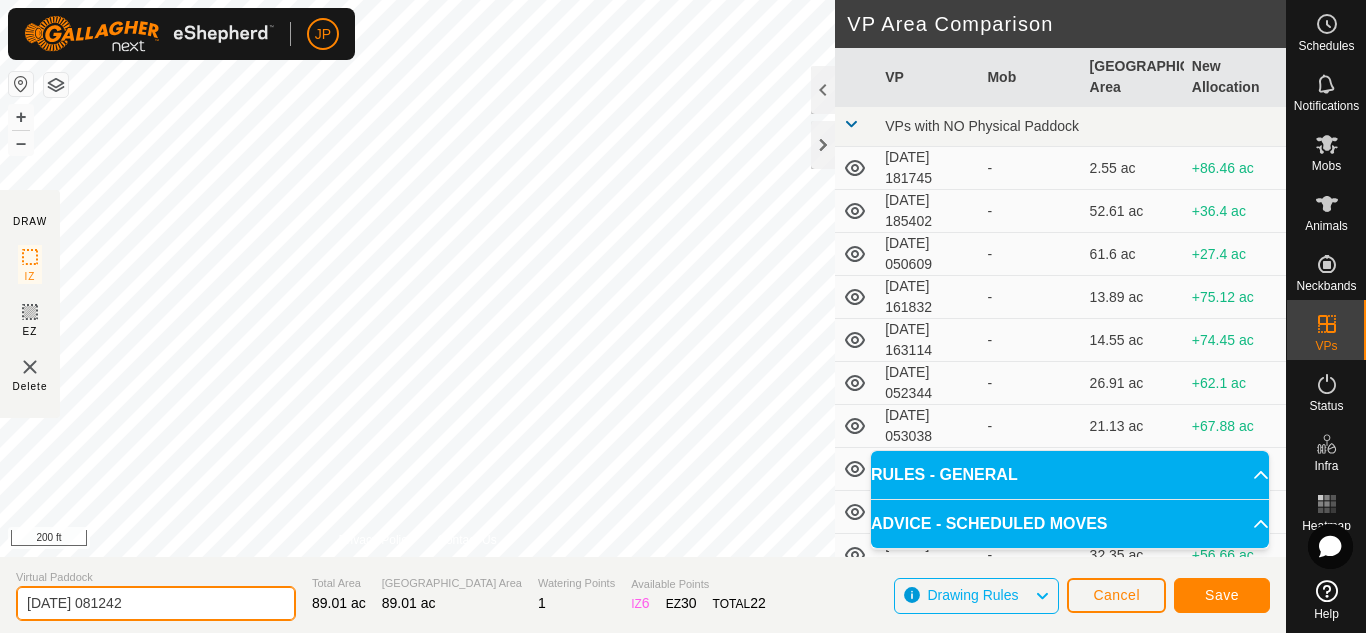 drag, startPoint x: 216, startPoint y: 611, endPoint x: 2, endPoint y: 593, distance: 214.75568 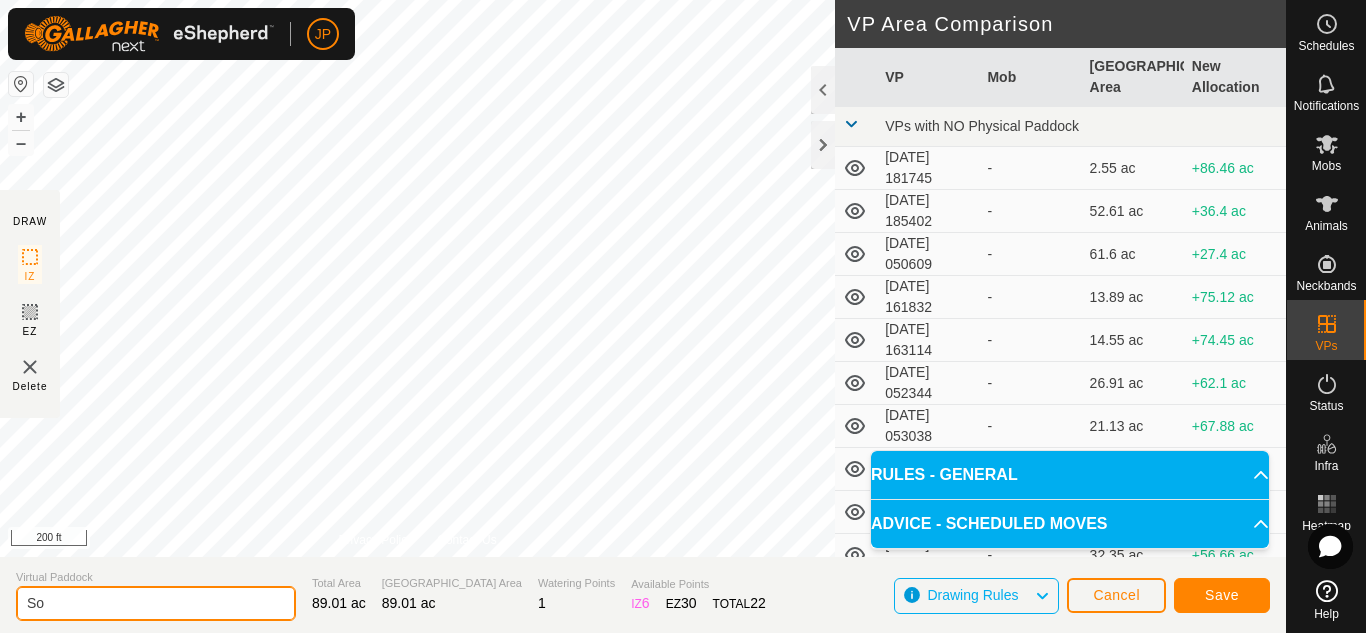 type on "S" 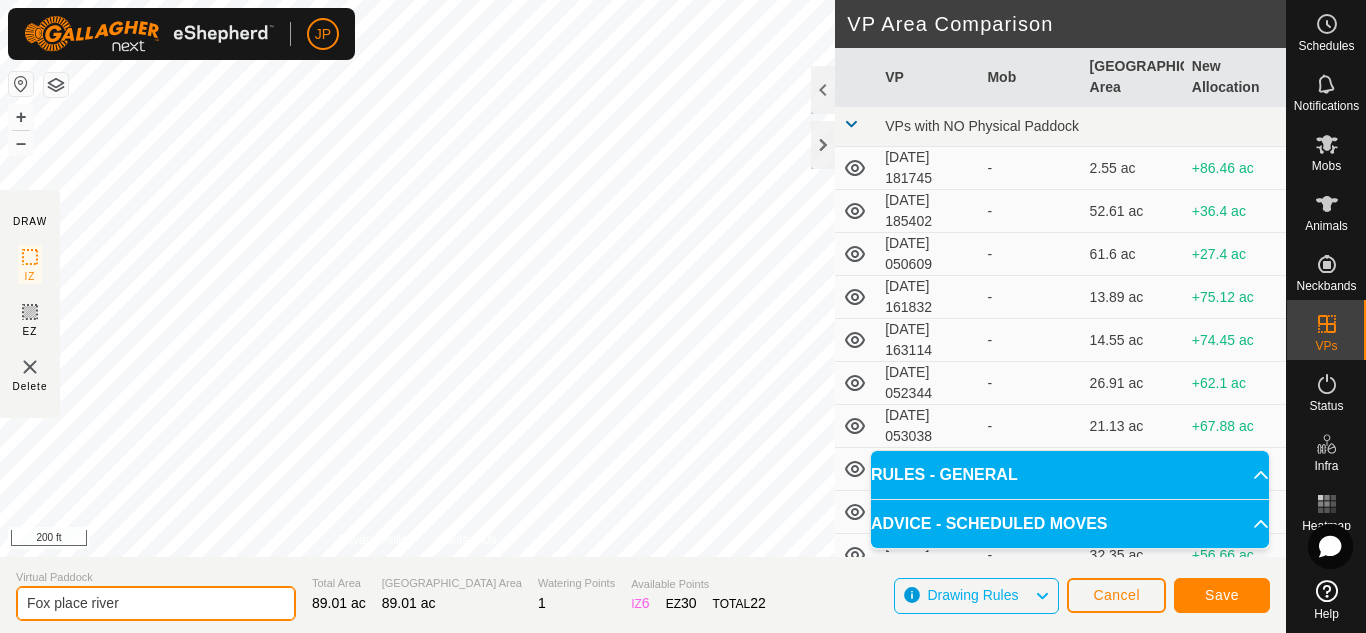 type on "Fox place river" 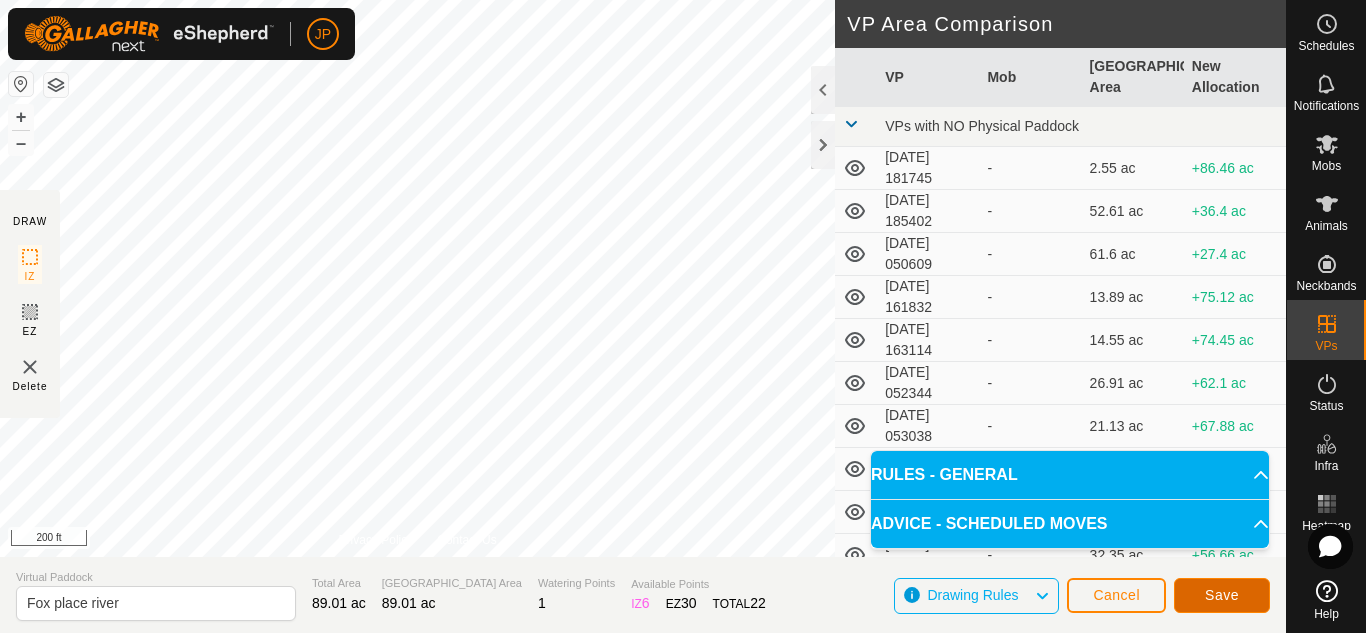 click on "Save" 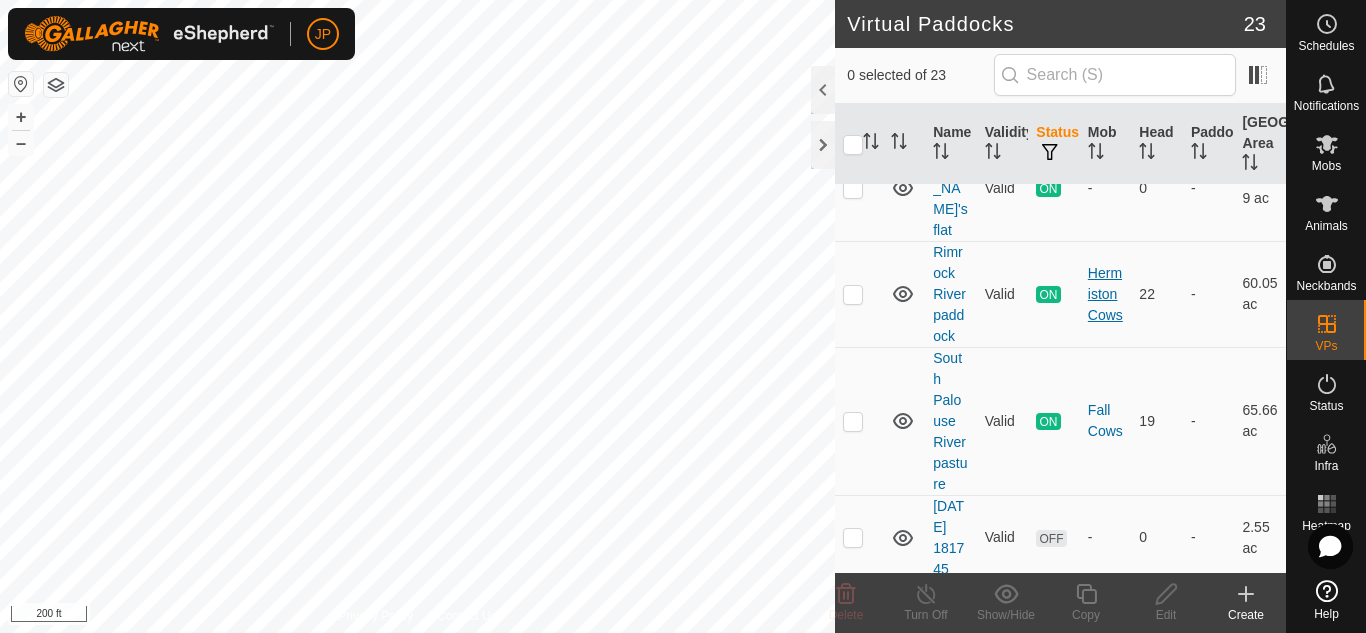 scroll, scrollTop: 0, scrollLeft: 0, axis: both 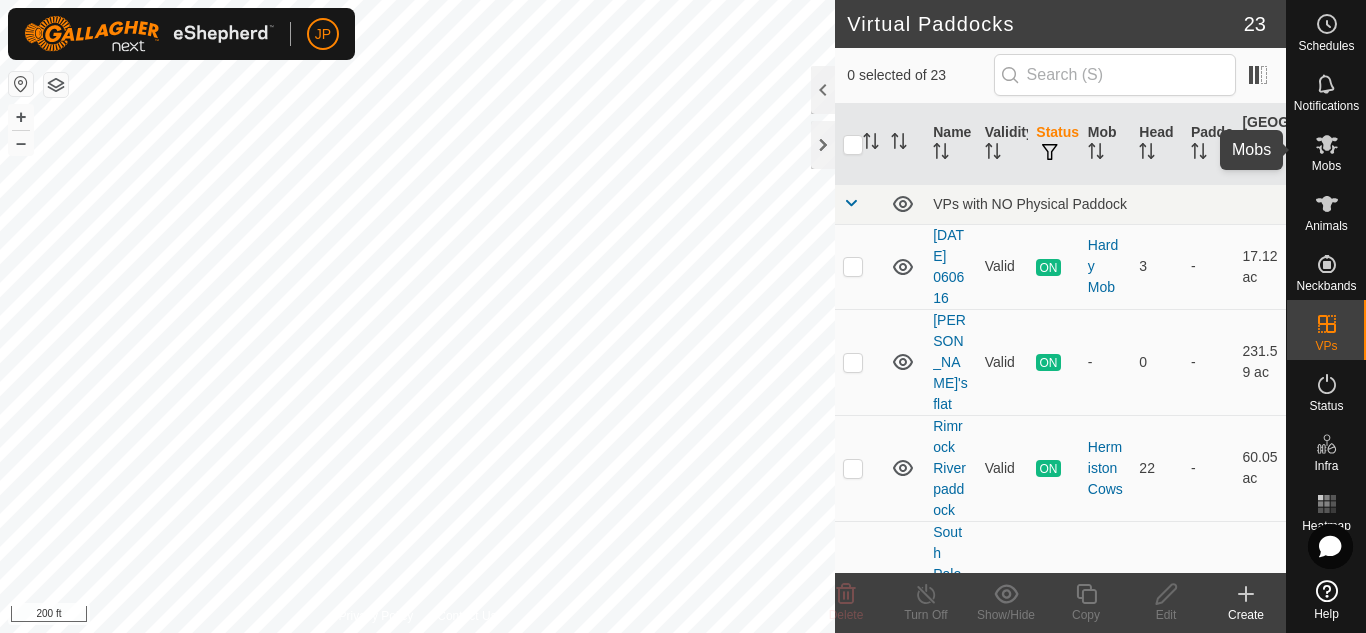 click 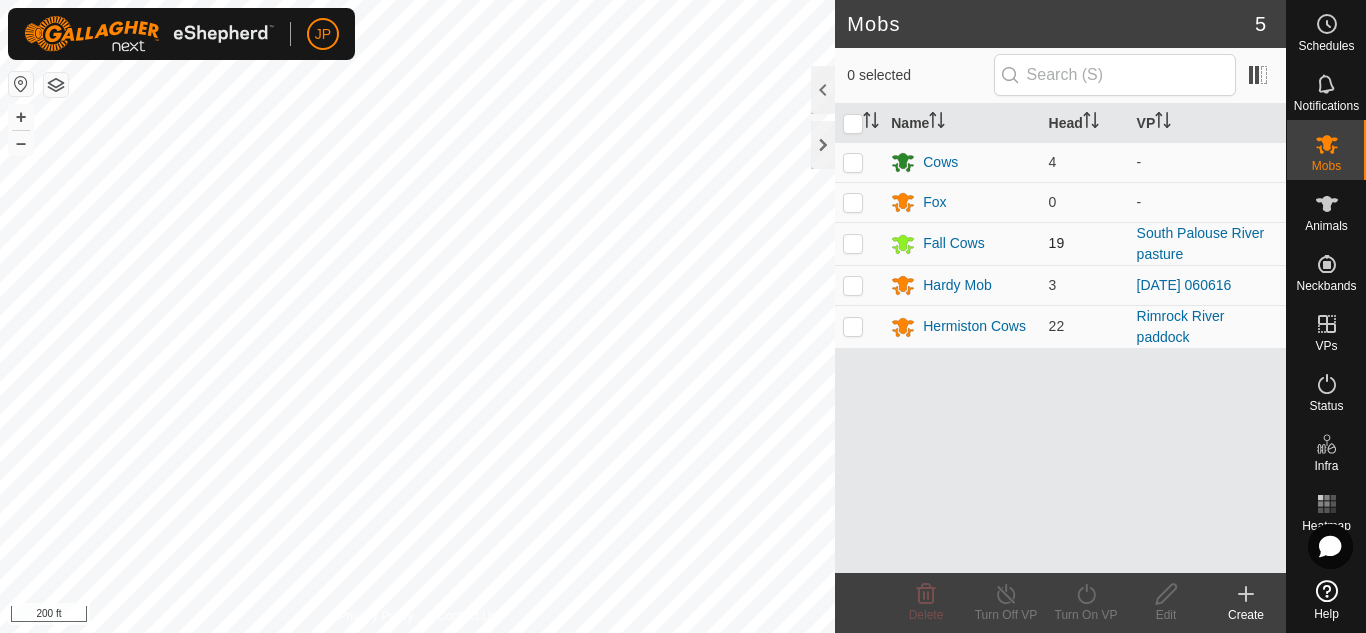 click at bounding box center (853, 243) 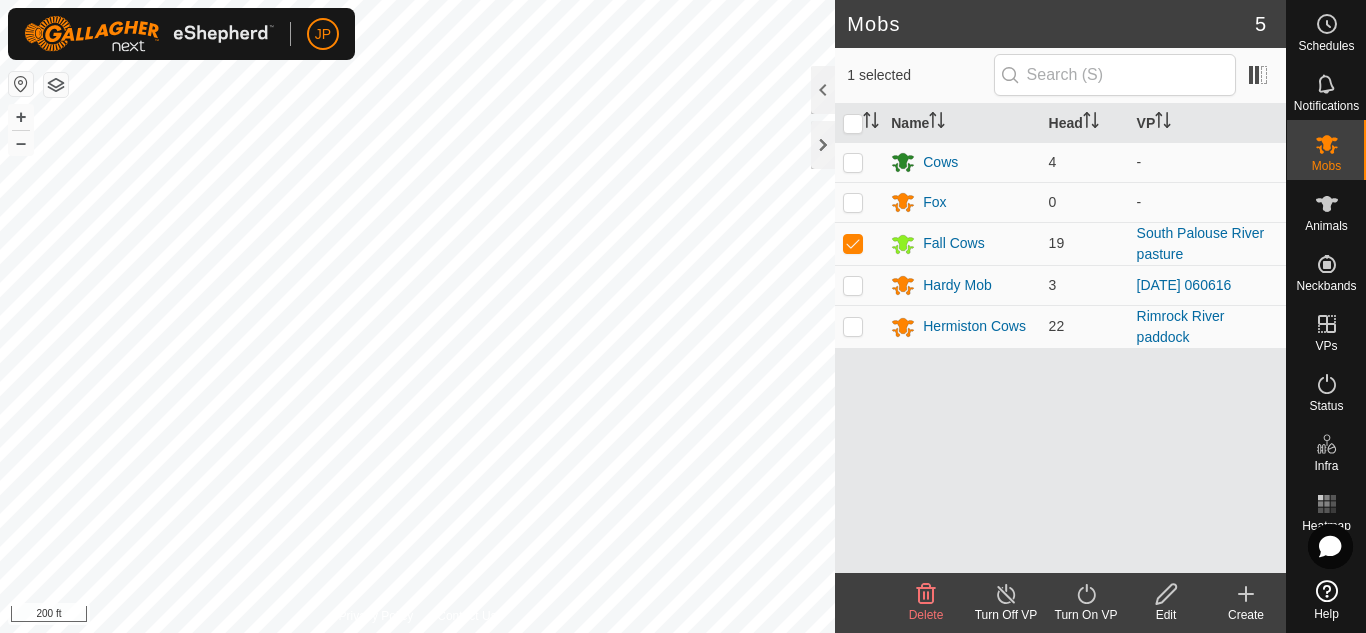 click 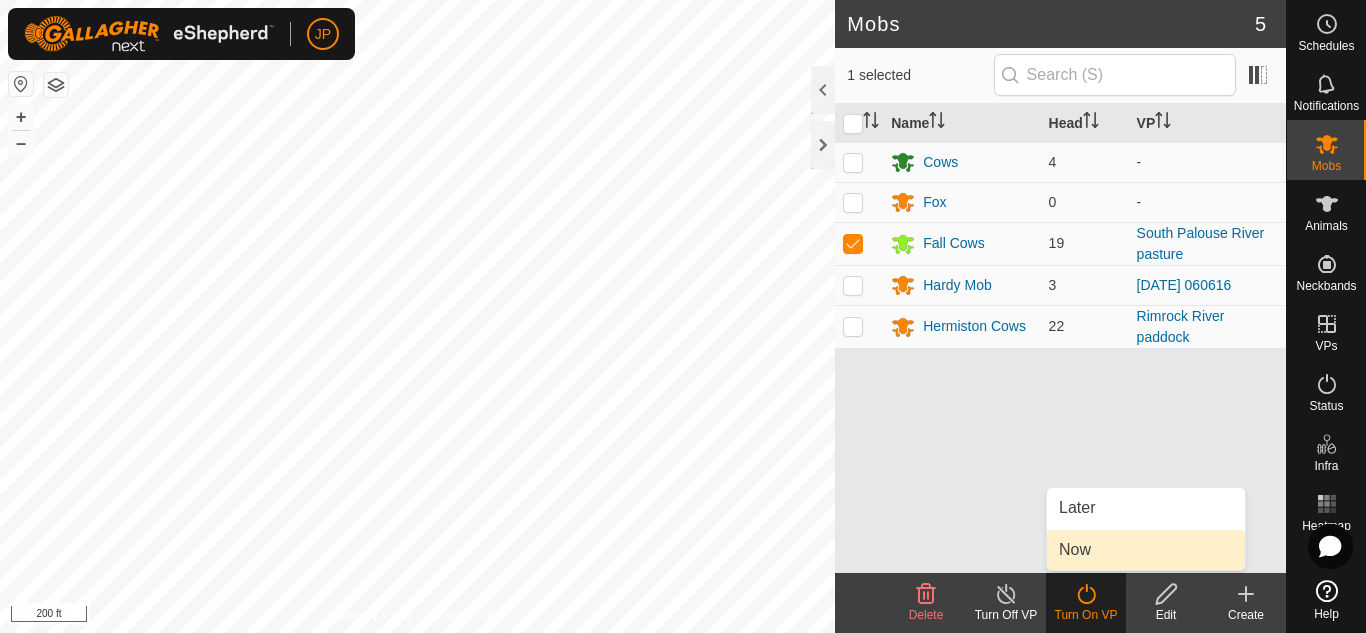 click on "Now" at bounding box center (1146, 550) 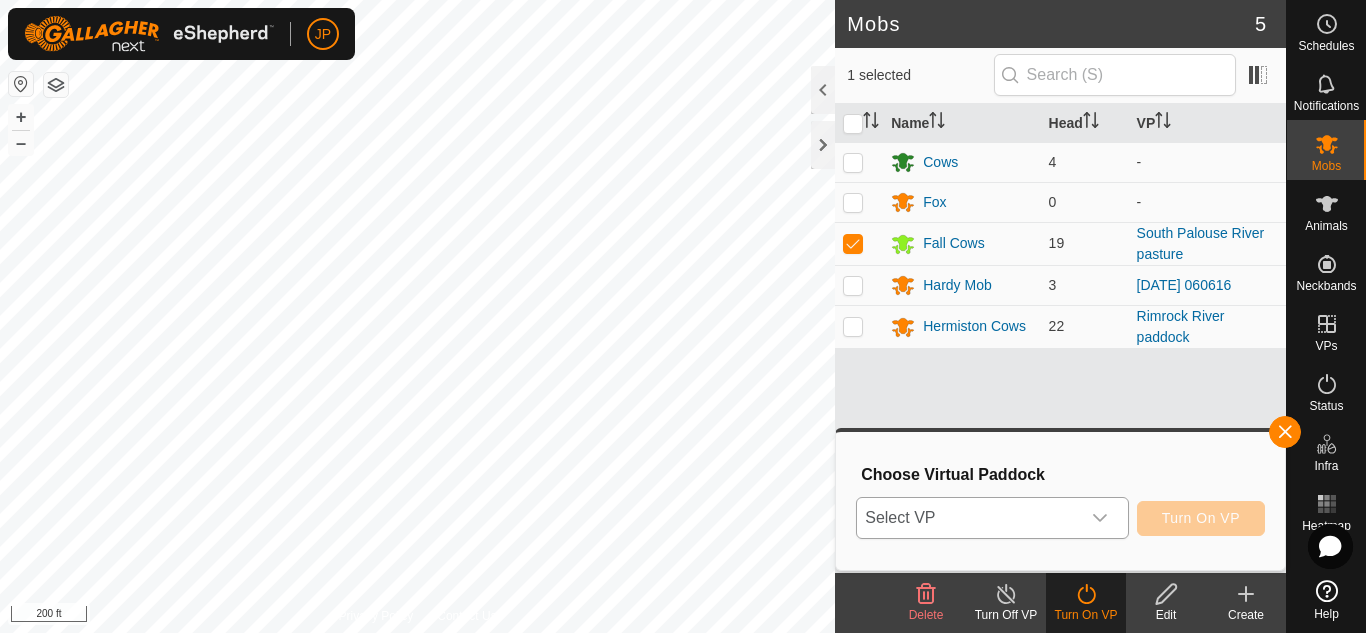 click 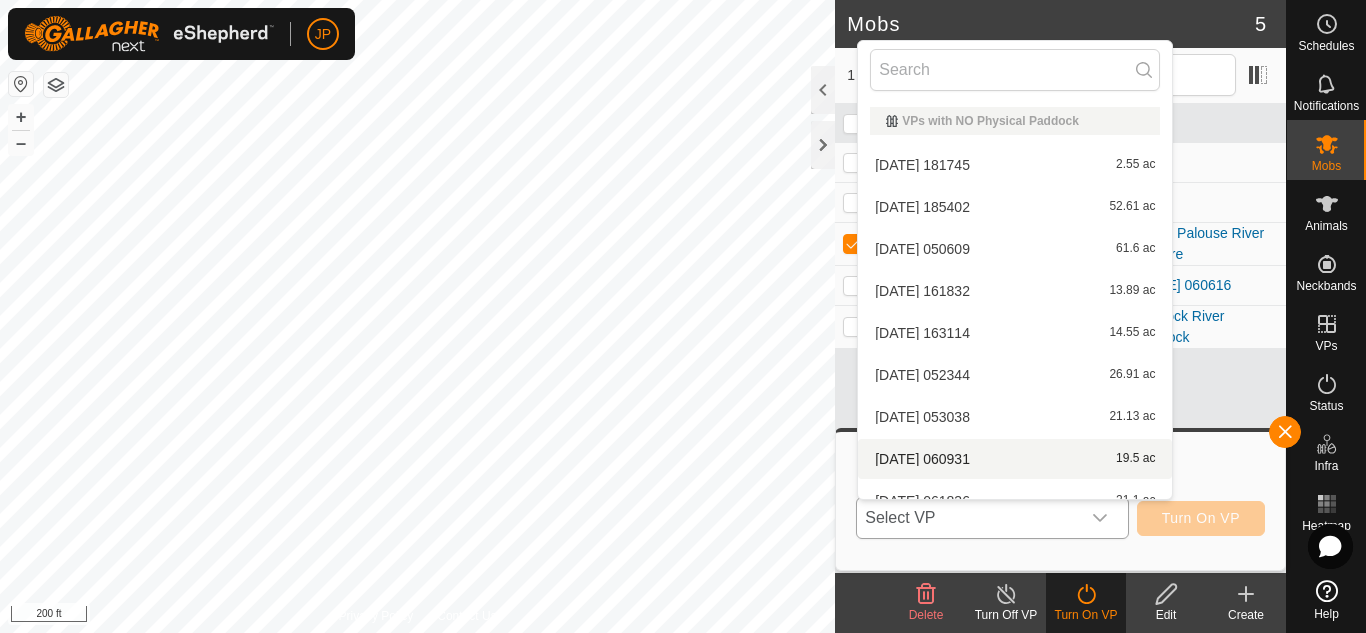 scroll, scrollTop: 22, scrollLeft: 0, axis: vertical 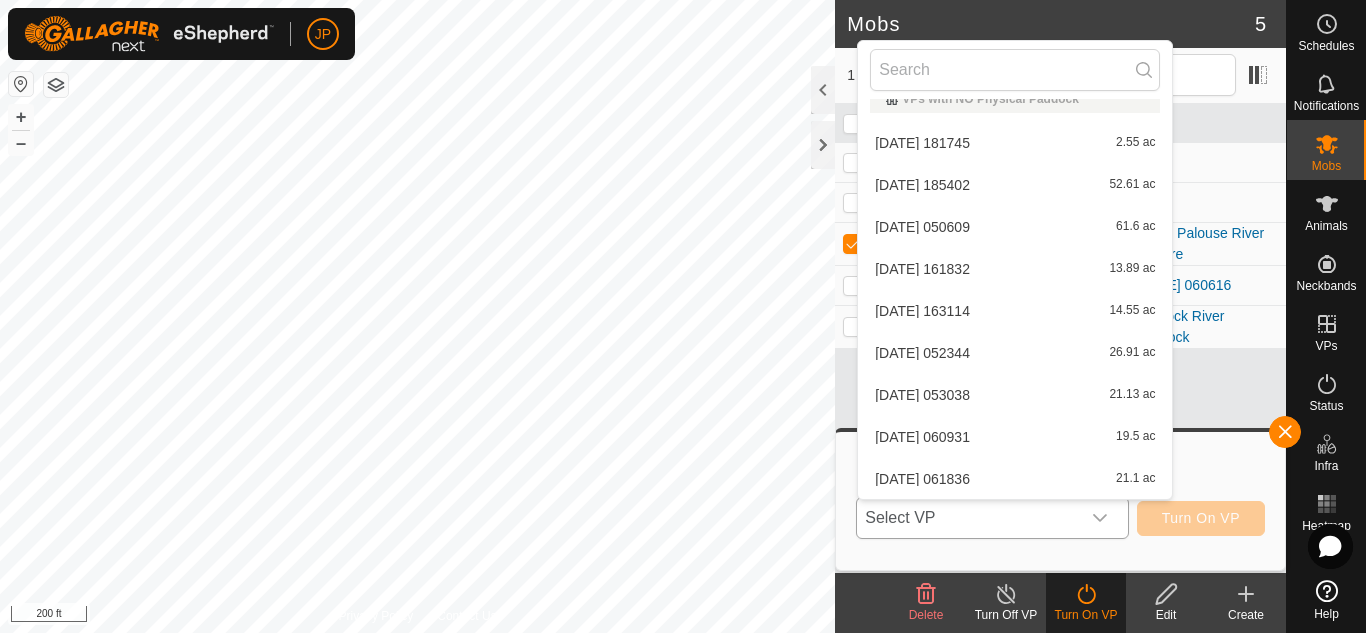 click 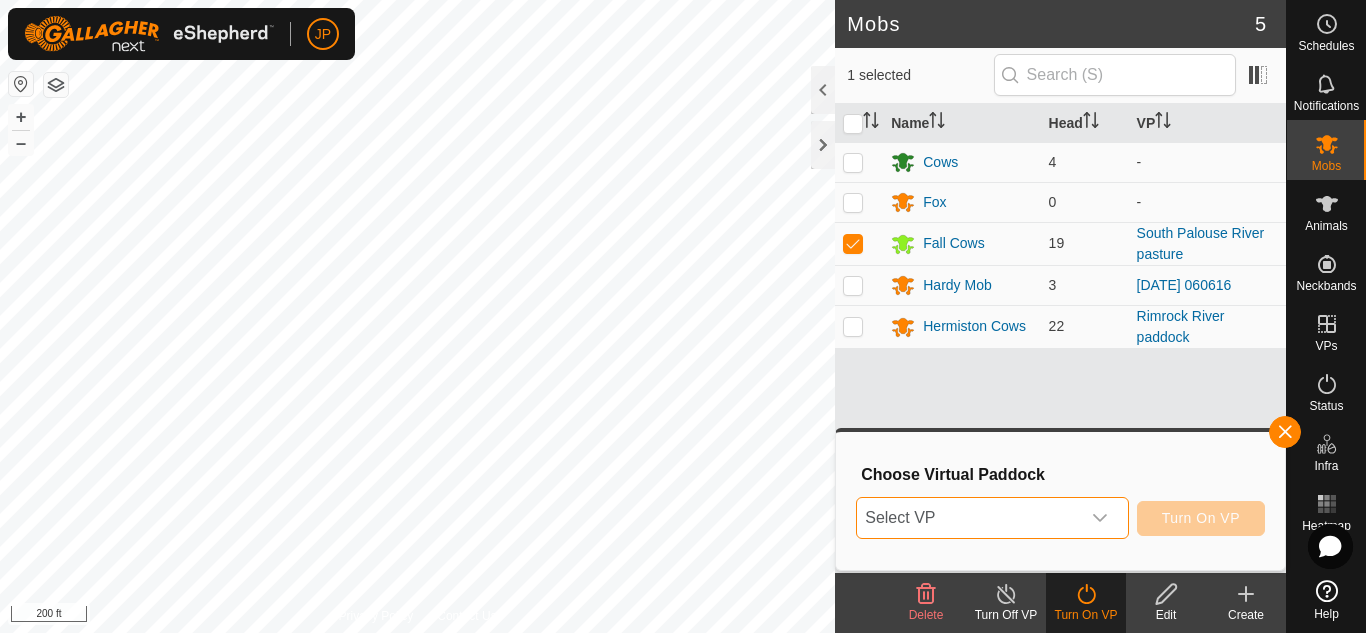 click 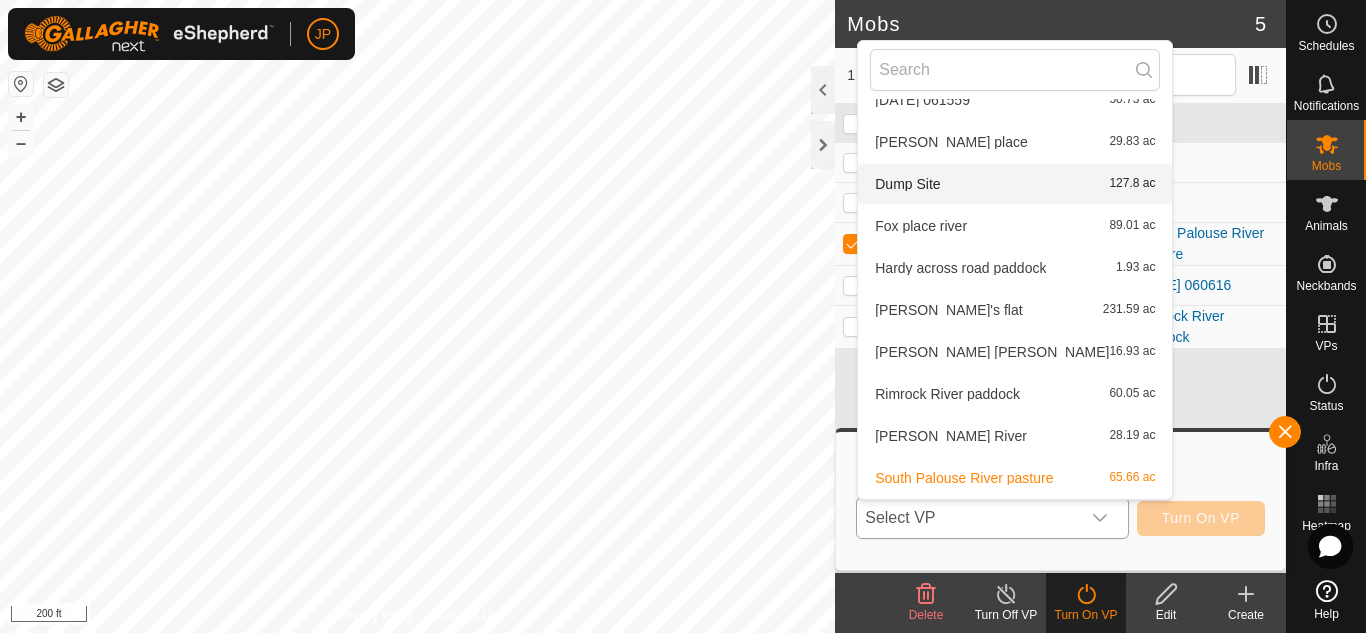scroll, scrollTop: 610, scrollLeft: 0, axis: vertical 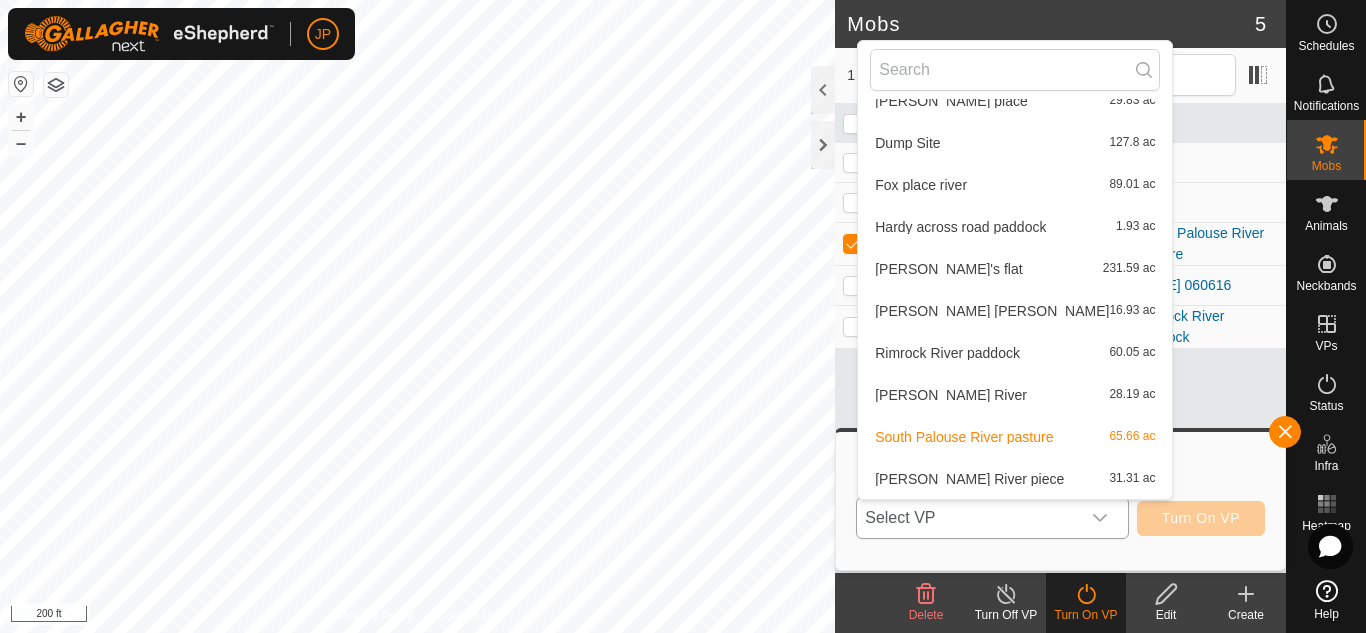 click on "Fox place river  89.01 ac" at bounding box center (1015, 185) 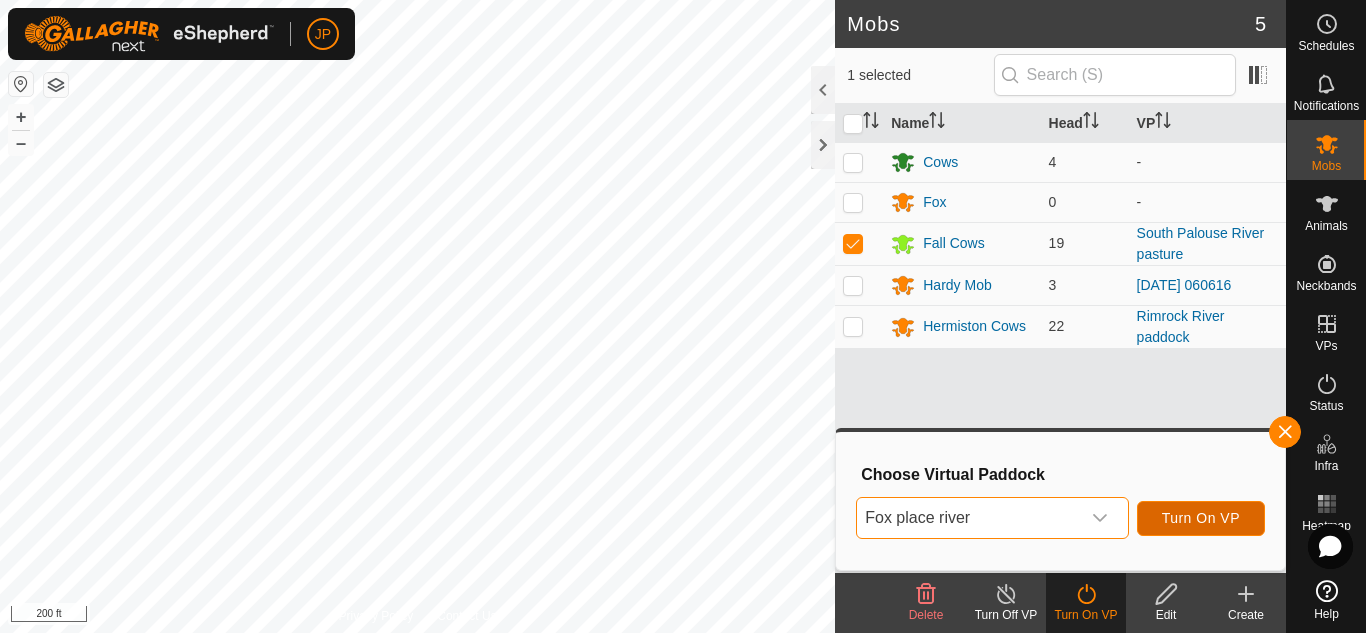 click on "Turn On VP" at bounding box center [1201, 518] 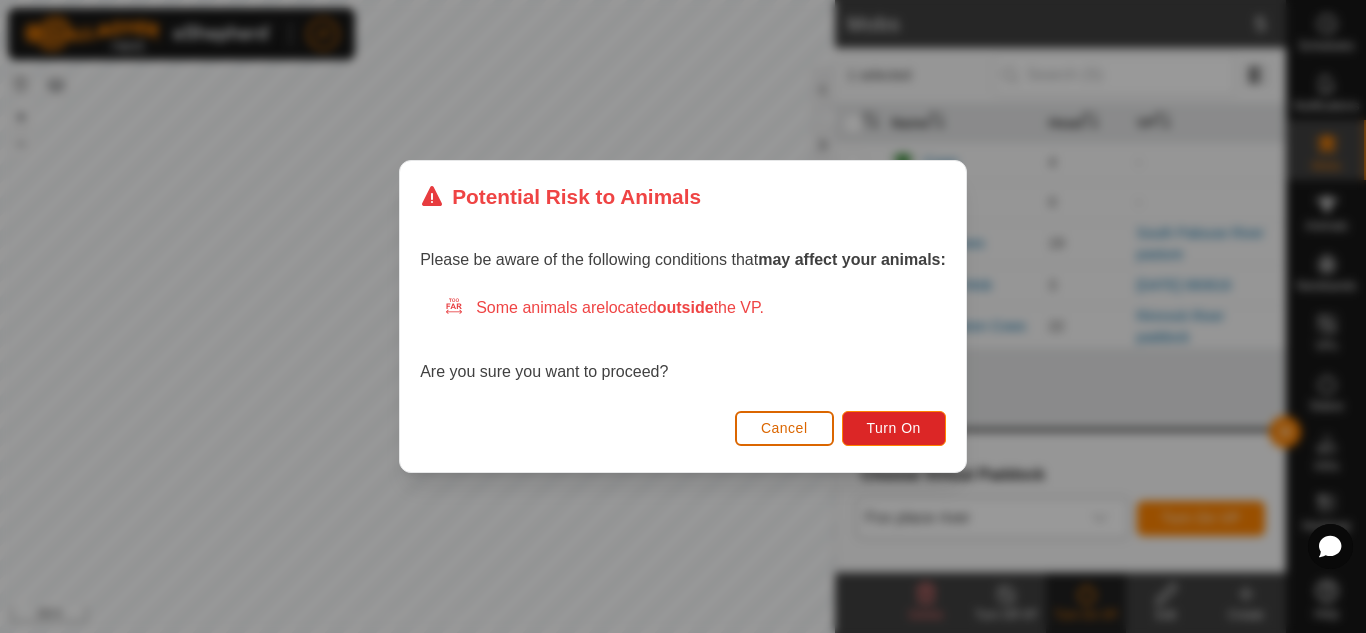 click on "Cancel" at bounding box center (784, 428) 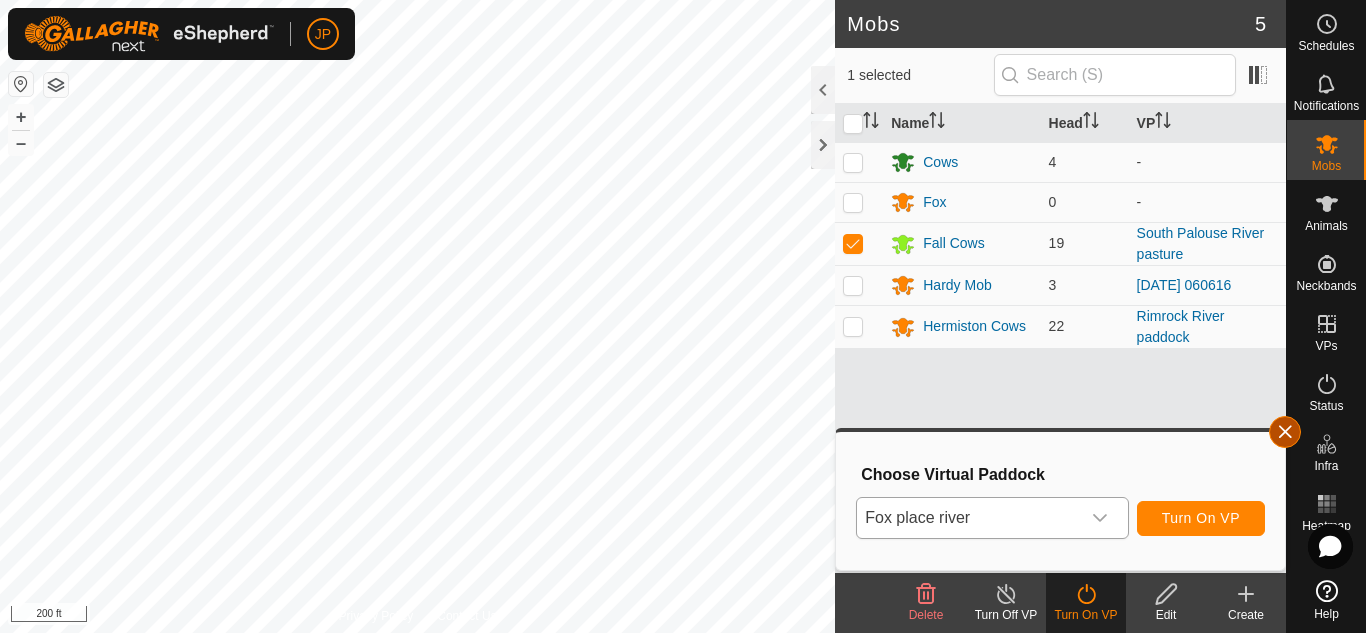 click at bounding box center (1285, 432) 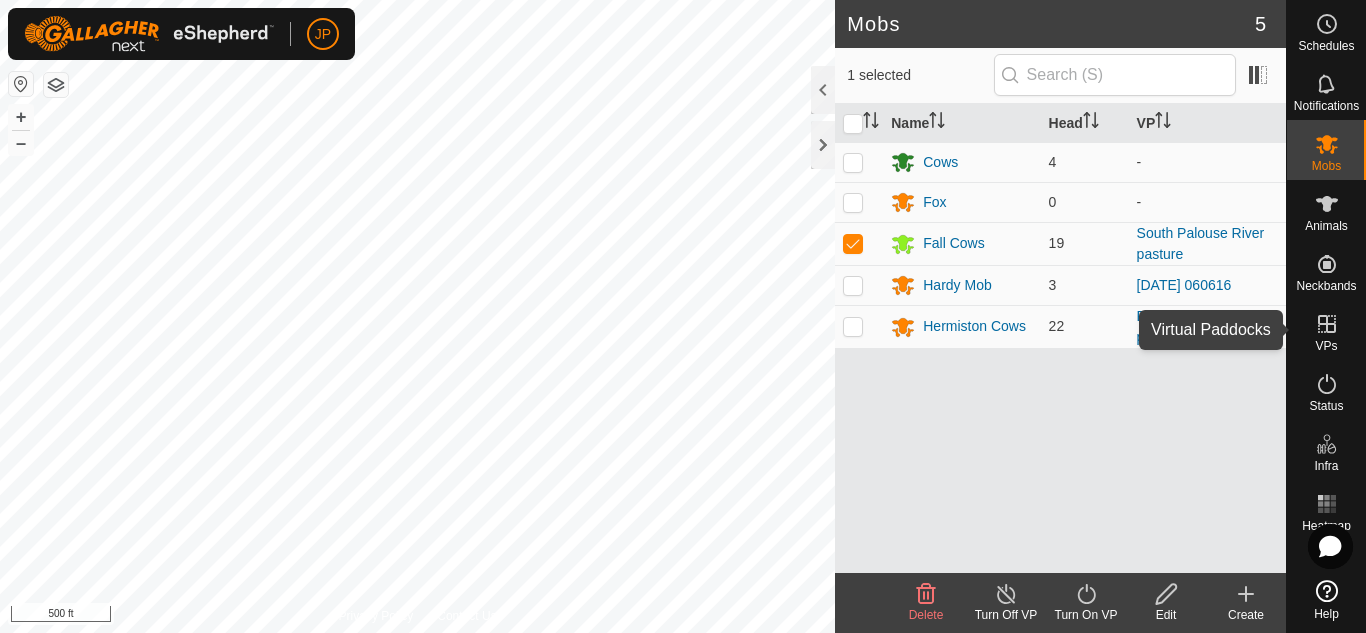 click 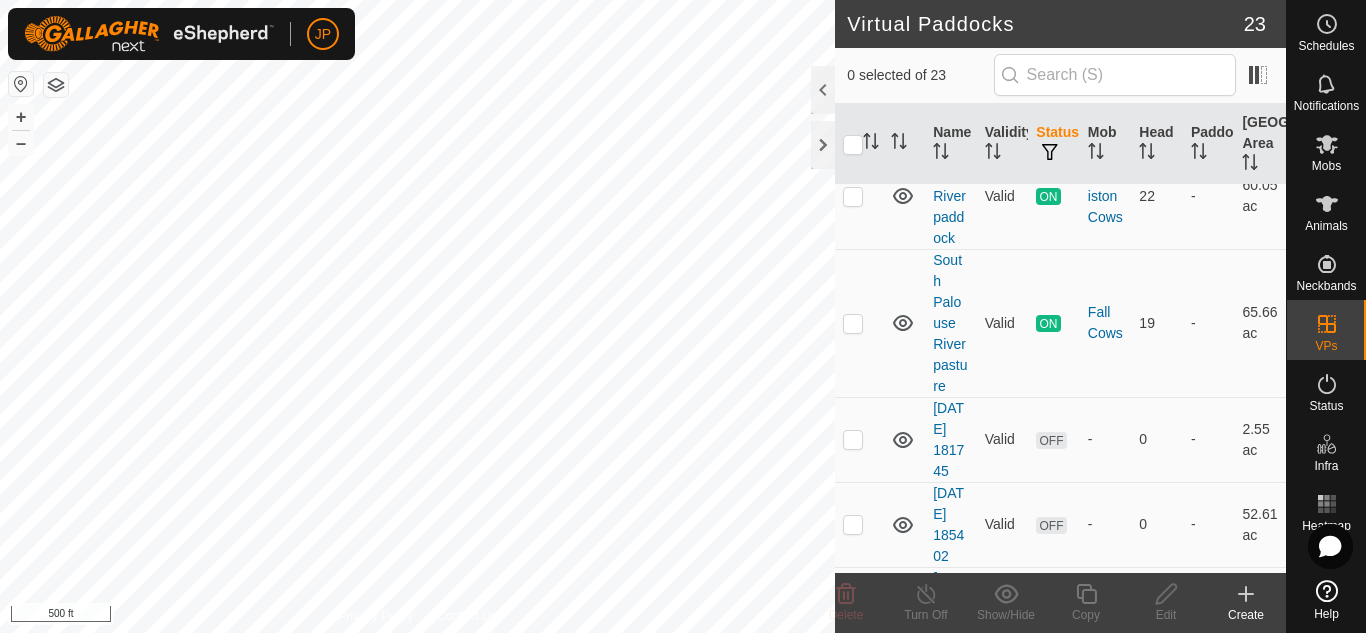 scroll, scrollTop: 300, scrollLeft: 0, axis: vertical 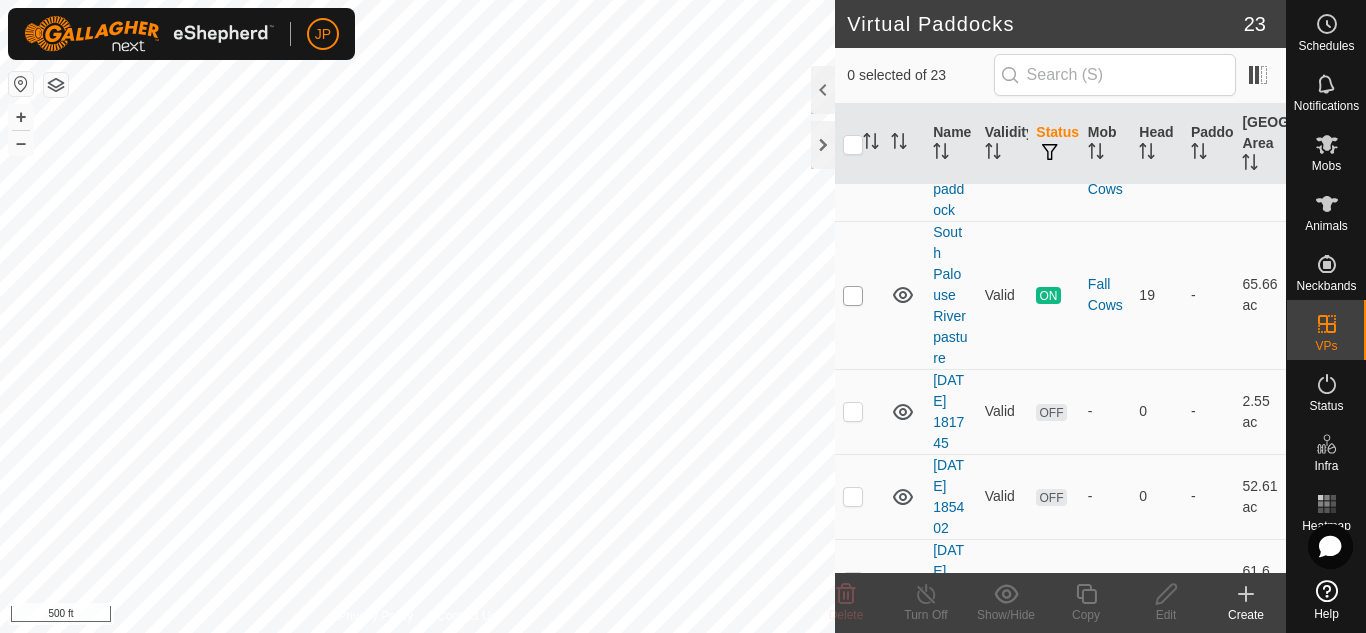 click at bounding box center (853, 296) 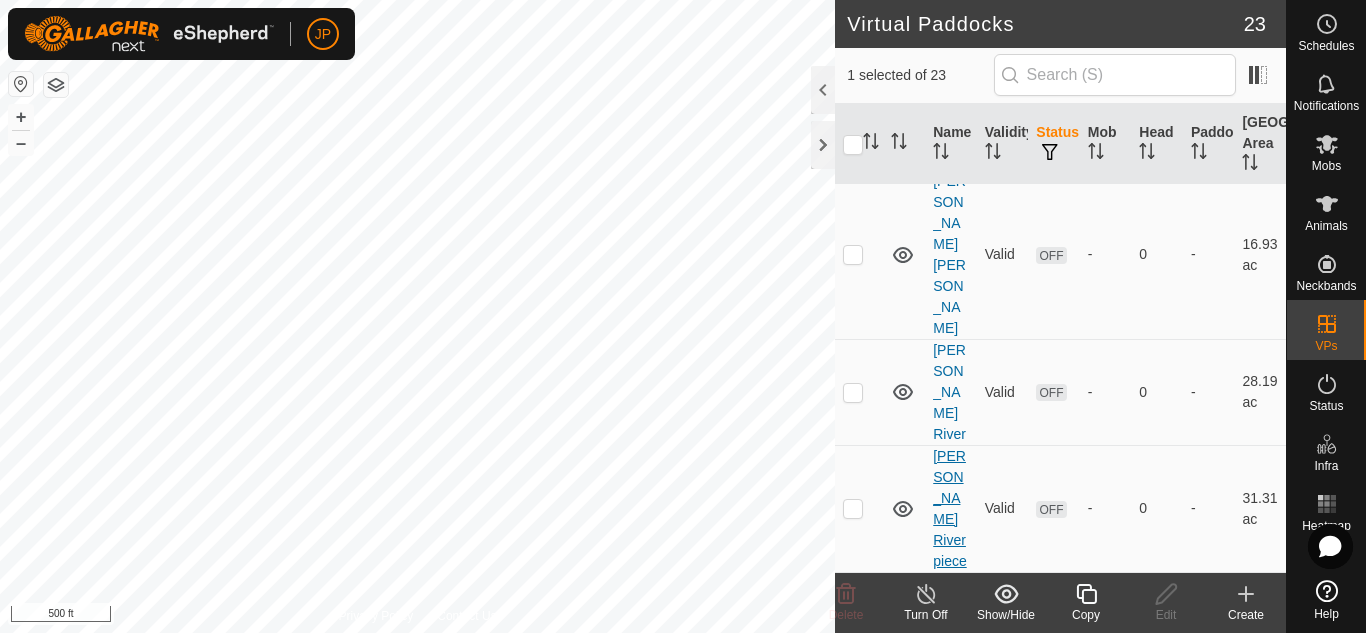 scroll, scrollTop: 1885, scrollLeft: 0, axis: vertical 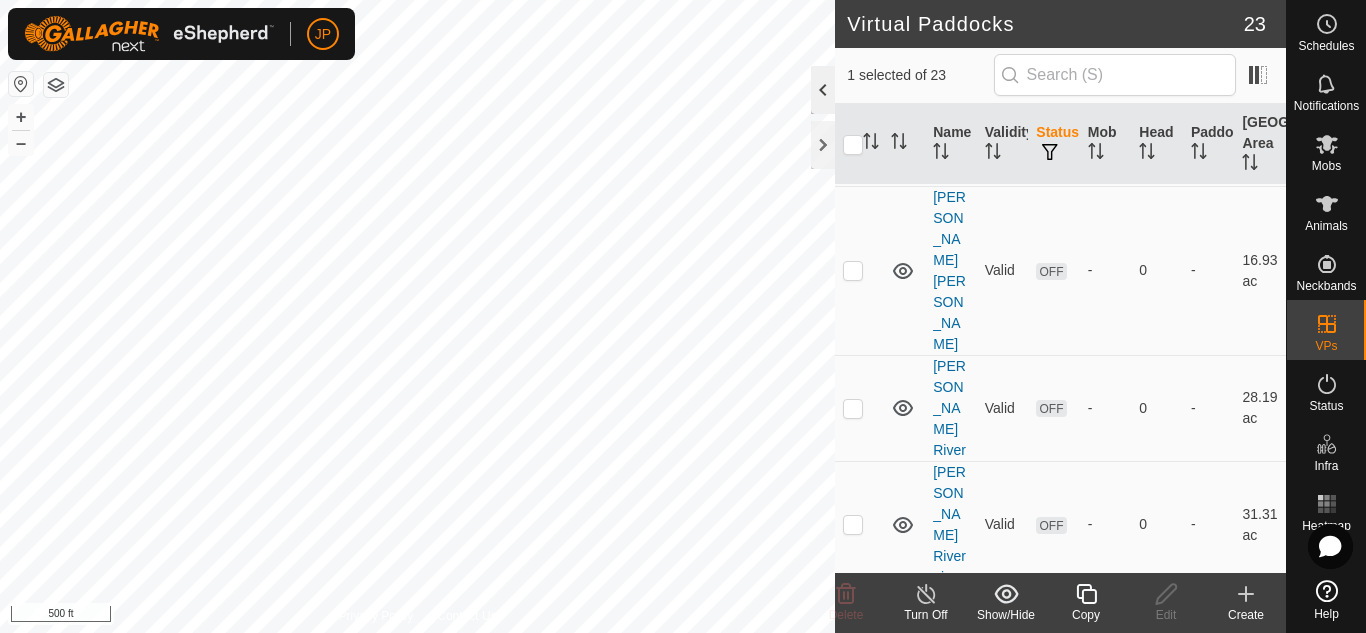 click 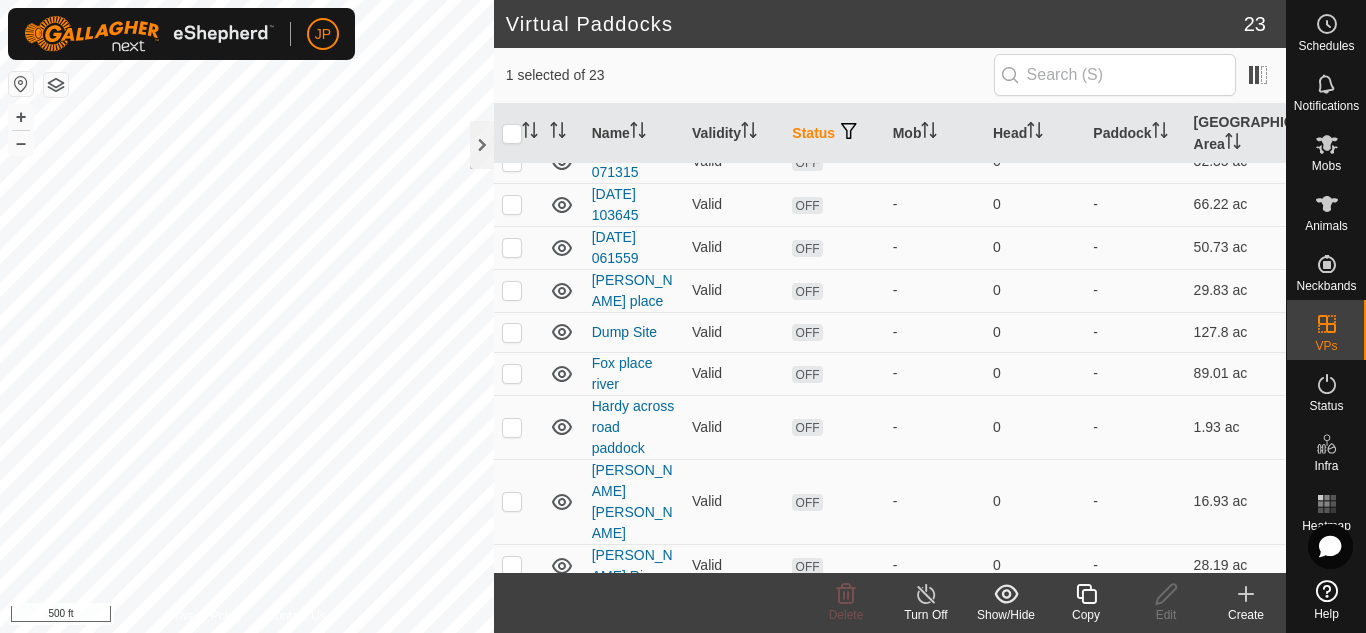 scroll, scrollTop: 695, scrollLeft: 0, axis: vertical 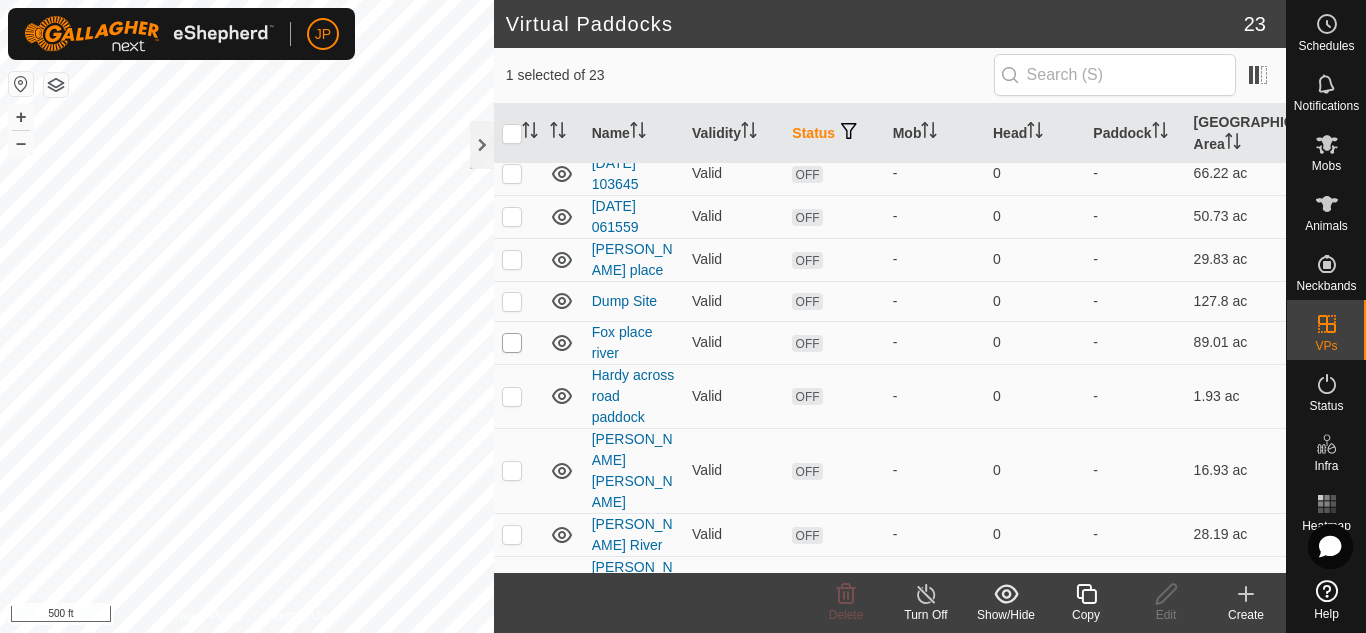 click at bounding box center (512, 343) 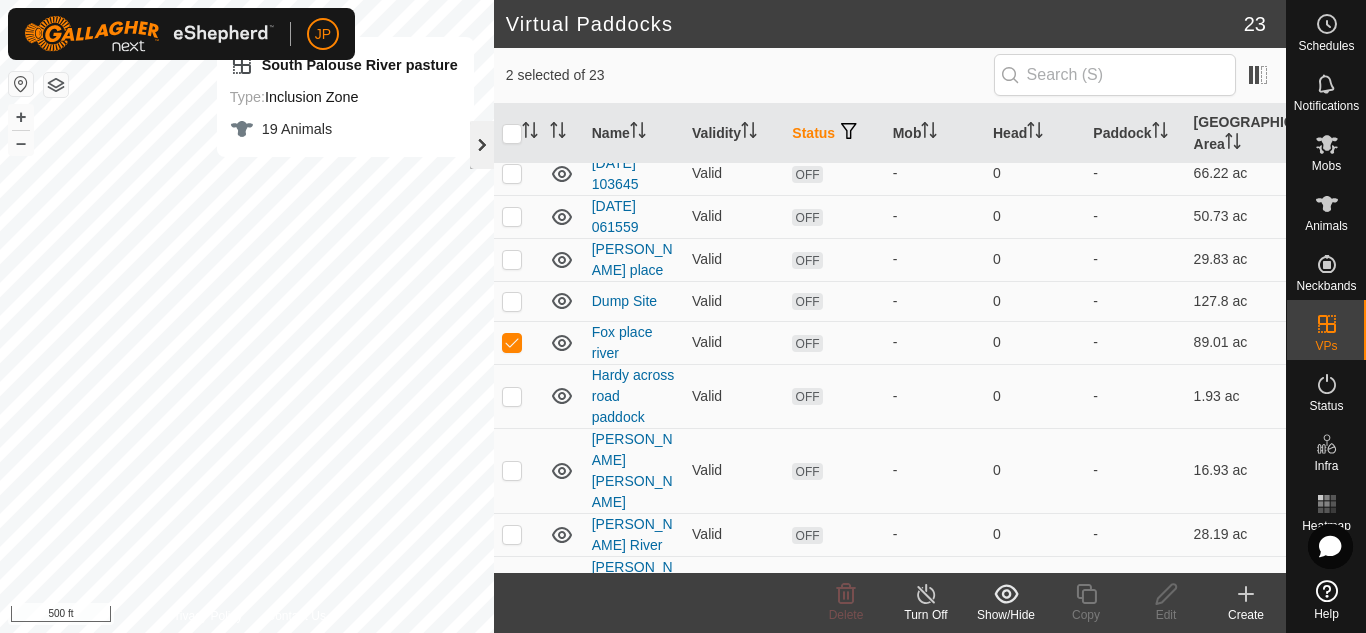 click 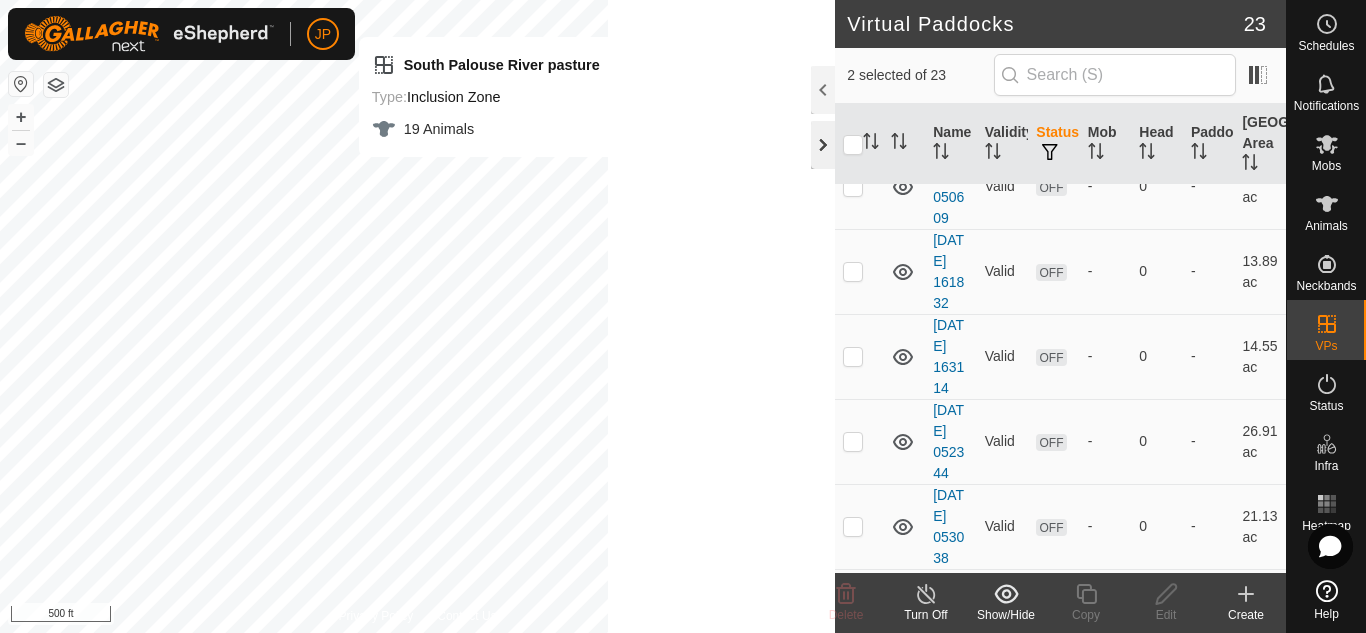 scroll, scrollTop: 1443, scrollLeft: 0, axis: vertical 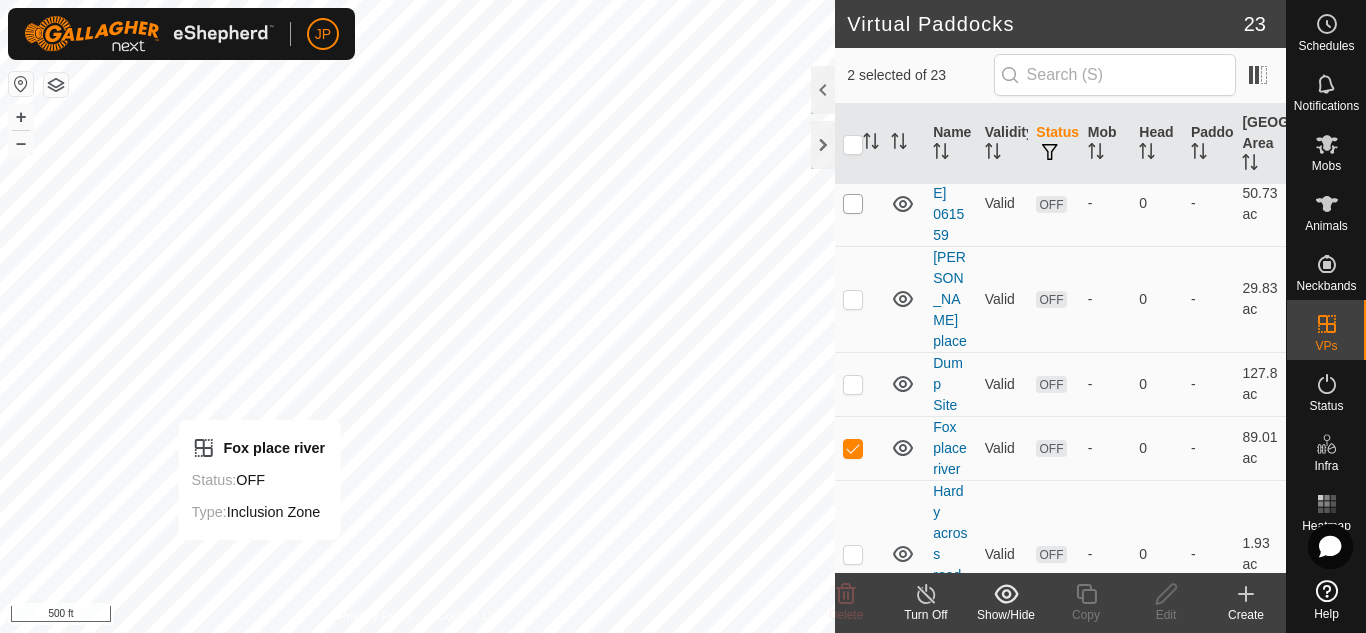 checkbox on "false" 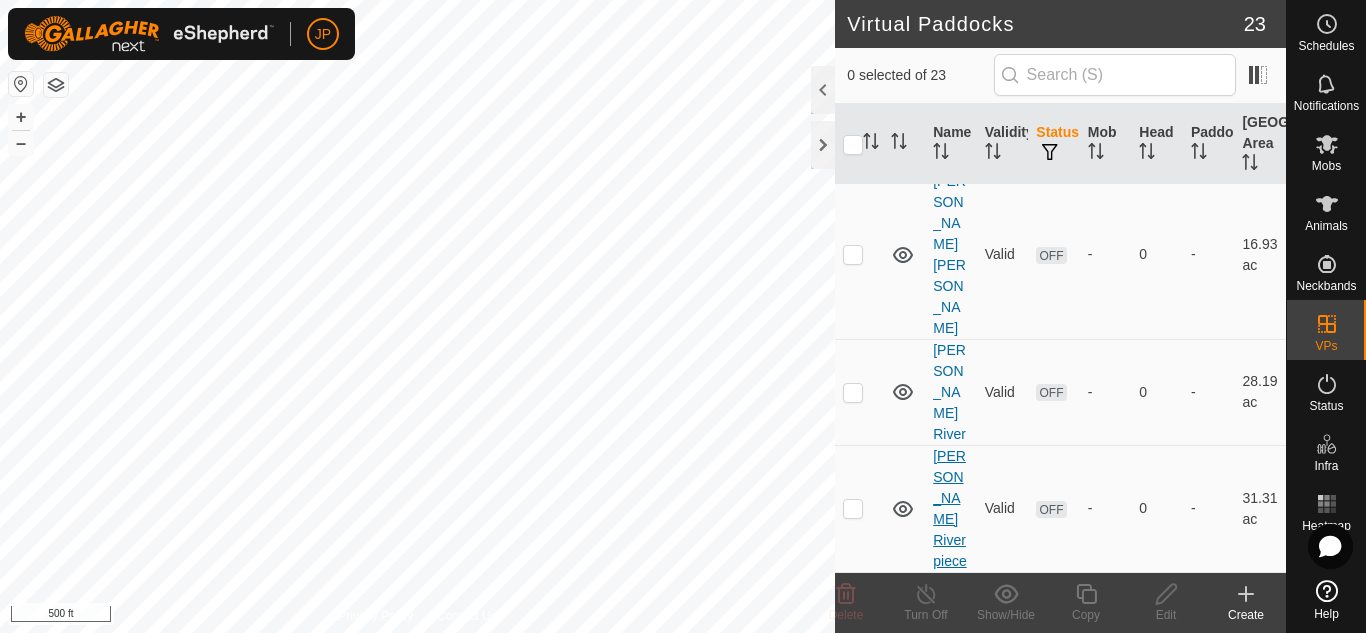 scroll, scrollTop: 1885, scrollLeft: 0, axis: vertical 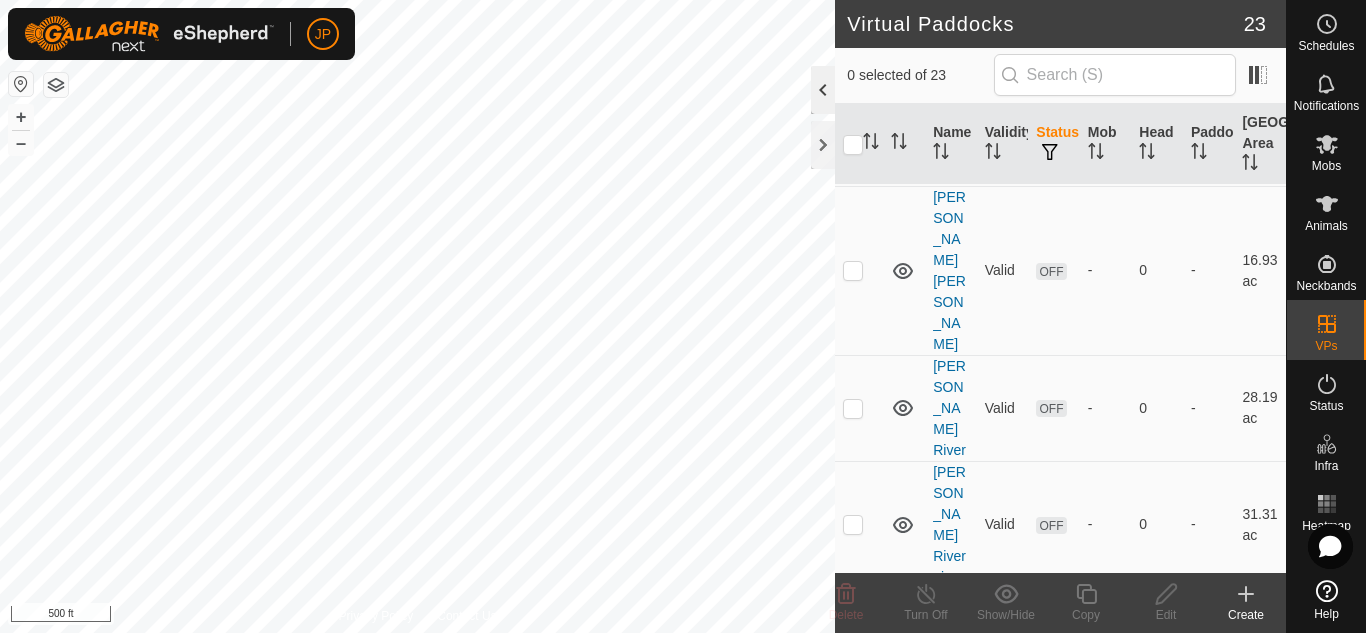 click 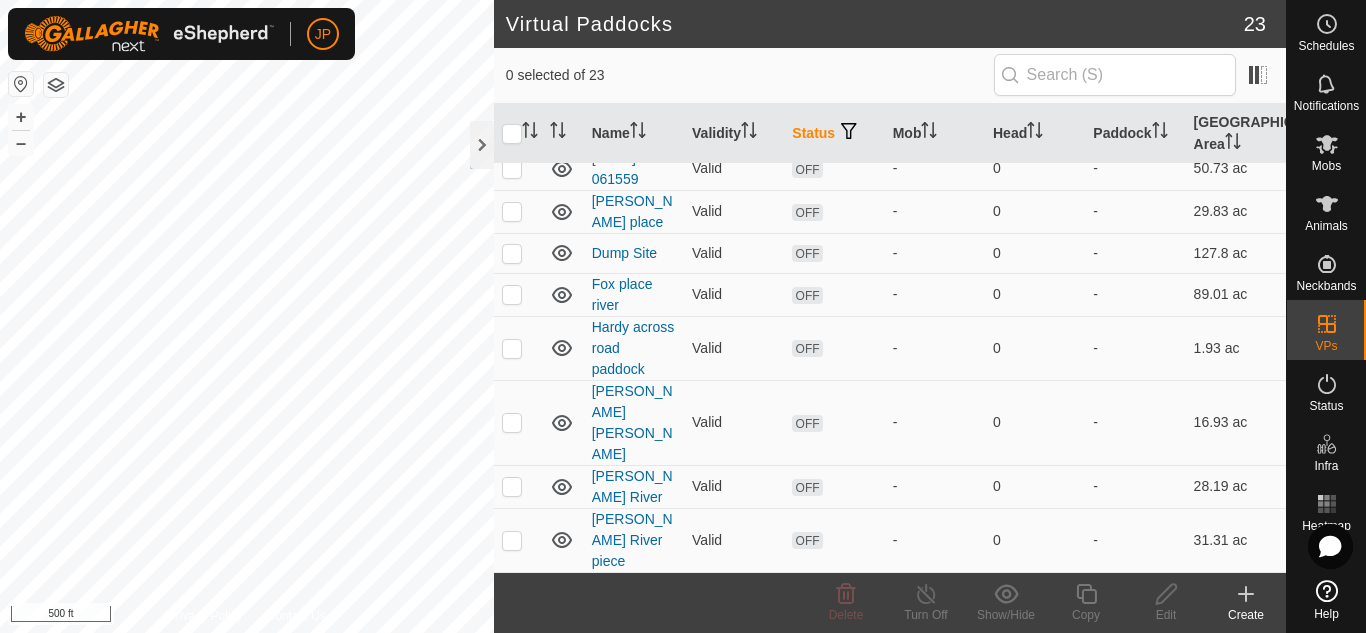 scroll, scrollTop: 695, scrollLeft: 0, axis: vertical 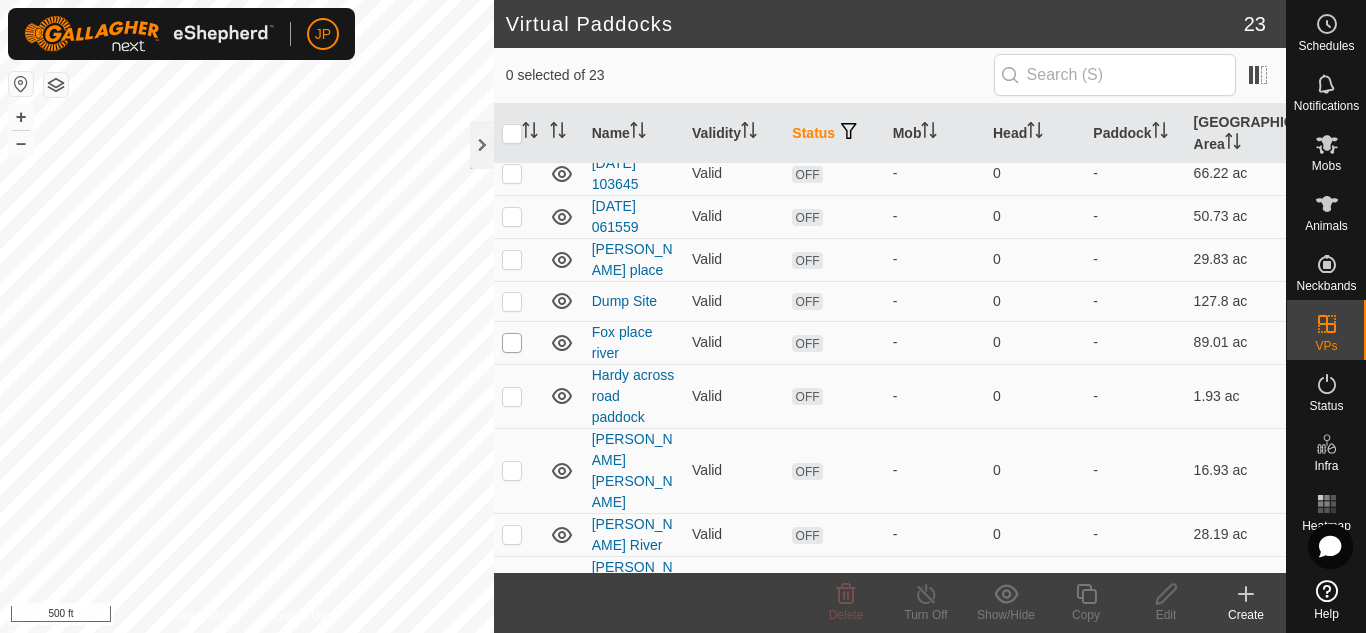 click at bounding box center (512, 343) 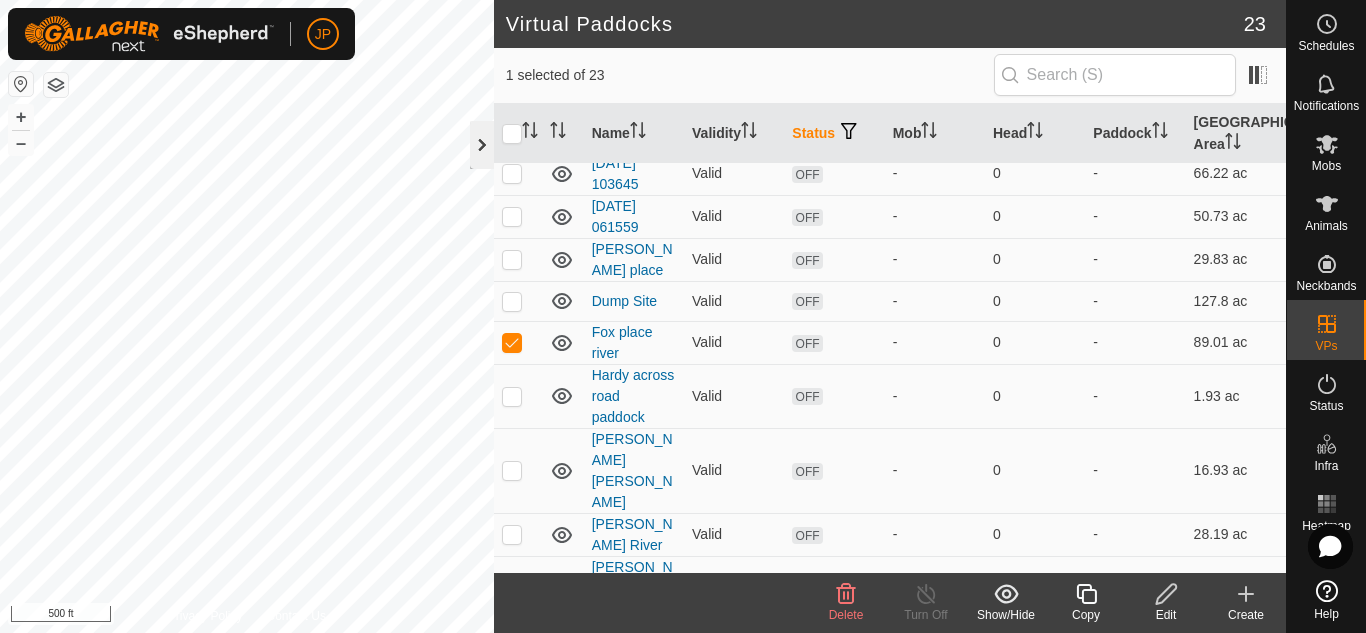 click 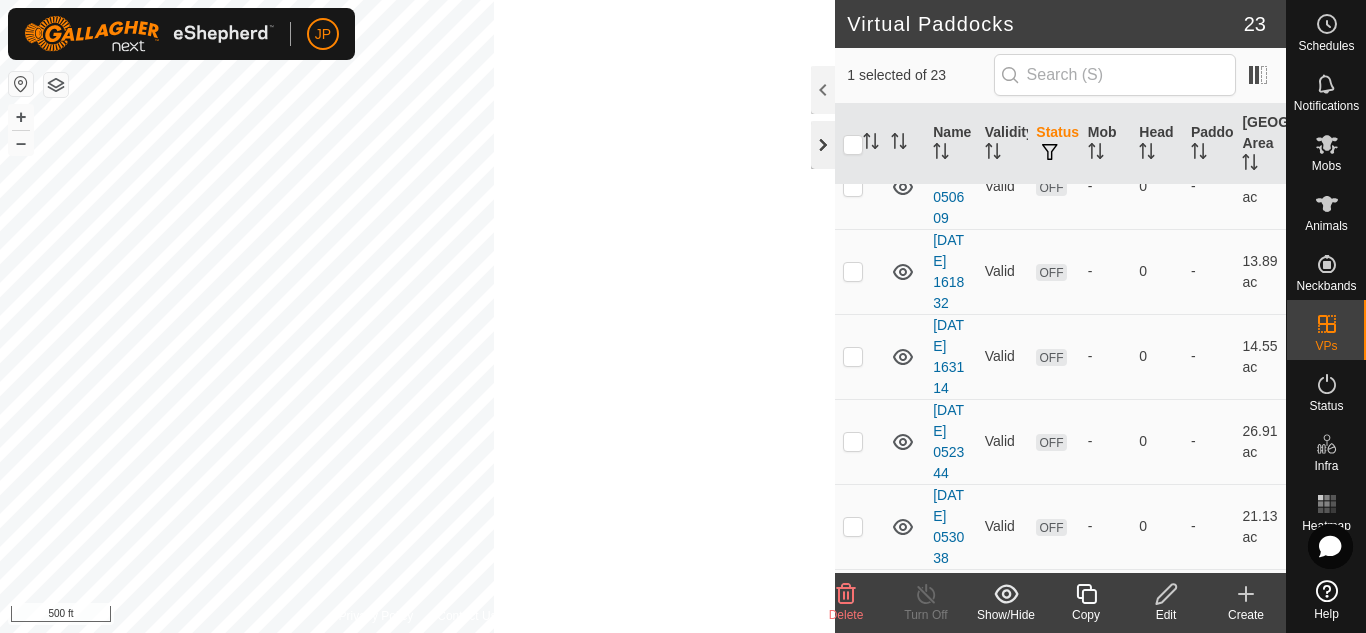 scroll, scrollTop: 1443, scrollLeft: 0, axis: vertical 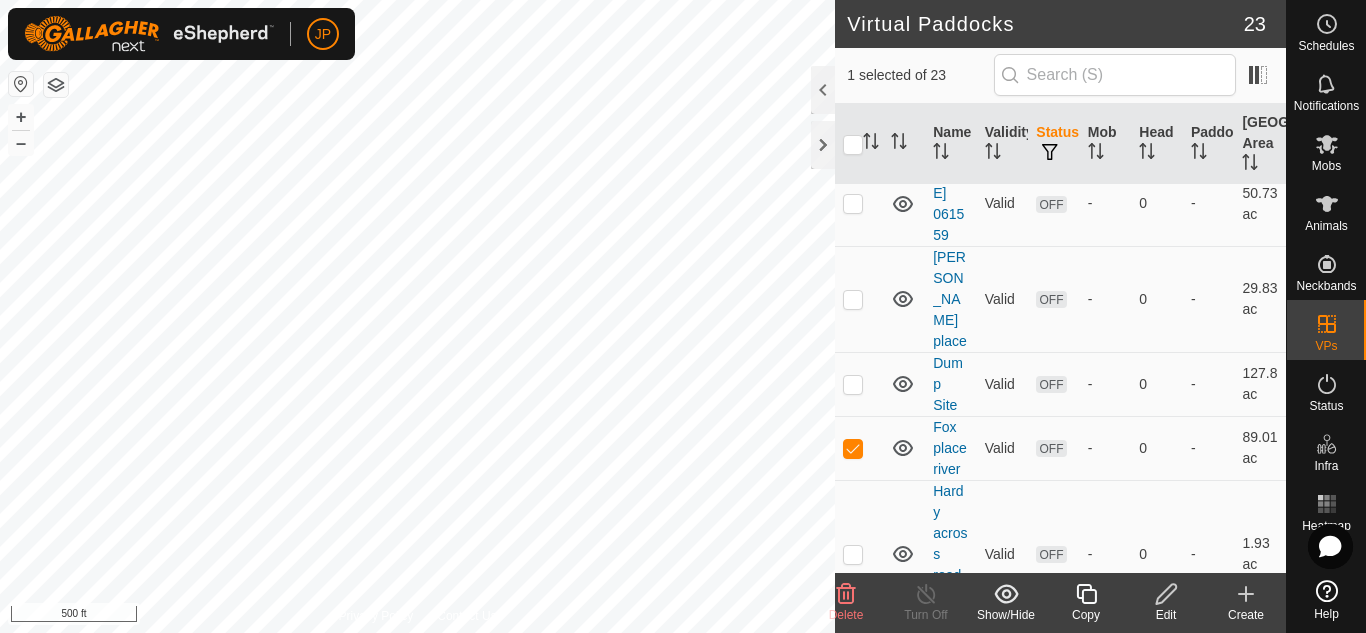 click 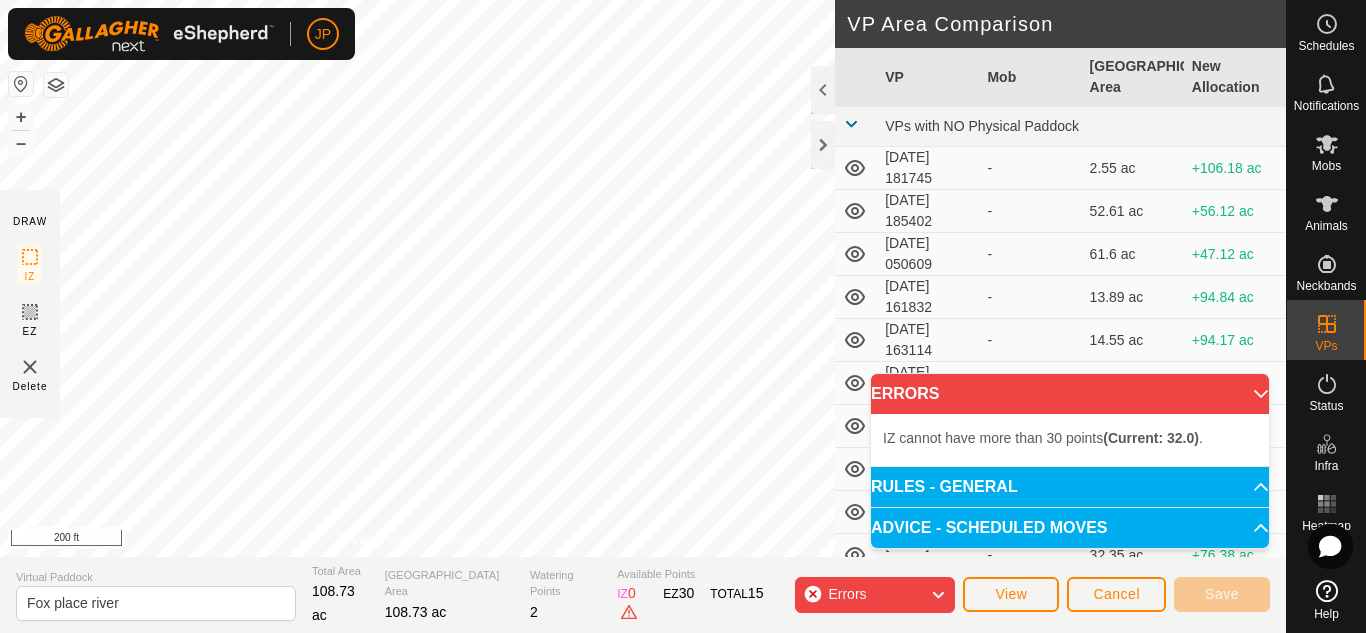 click on "JP Schedules Notifications Mobs Animals Neckbands VPs Status Infra Heatmap Help DRAW IZ EZ Delete Privacy Policy Contact Us + – ⇧ i 200 ft VP Area Comparison     VP   Mob   Grazing Area   New Allocation  VPs with NO Physical Paddock  [DATE] 181745  -  2.55 ac  +106.18 ac  [DATE] 185402  -  52.61 ac  +56.12 ac  [DATE] 050609  -  61.6 ac  +47.12 ac  [DATE] 161832  -  13.89 ac  +94.84 ac  [DATE] 163114  -  14.55 ac  +94.17 ac  [DATE] 052344  -  26.91 ac  +81.82 ac  [DATE] 053038  -  21.13 ac  +87.6 ac  [DATE] 060931  -  19.5 ac  +89.23 ac  [DATE] 061836  -  21.1 ac  +87.62 ac  [DATE] 071315  -  32.35 ac  +76.38 ac  [DATE] 103645  -  66.22 ac  +42.5 ac  [DATE] 060616   Hardy Mob   17.12 ac  +91.6 ac  [DATE] 061559  -  50.73 ac  +58 [PERSON_NAME] place  -  29.83 ac  +78.9 ac  Dump Site  -  127.8 ac  -19.08 [PERSON_NAME] across road paddock  -  1.93 ac  +106.8 ac  [PERSON_NAME]'s flat  -  231.59 ac  -122.86 [PERSON_NAME] [PERSON_NAME]  -  16.93 ac  +91.8 ac +48.68 ac" at bounding box center (683, 316) 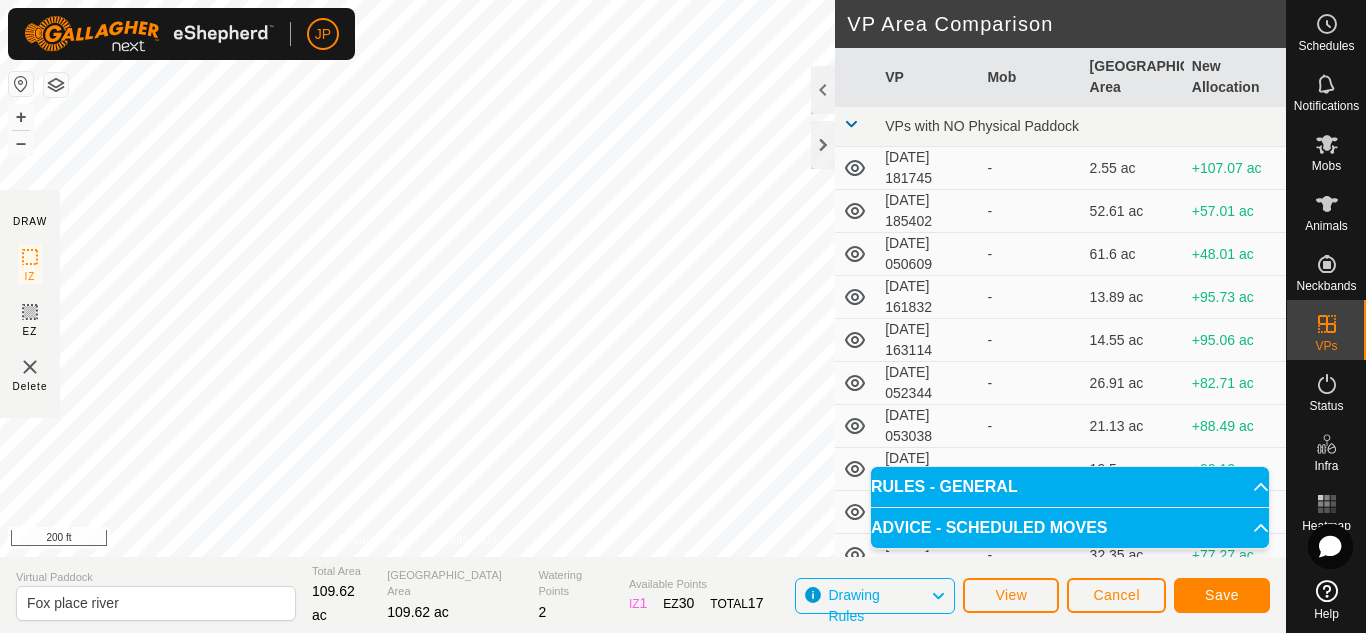 click on "DRAW IZ EZ Delete Privacy Policy Contact Us + – ⇧ i 200 ft VP Area Comparison     VP   Mob   Grazing Area   New Allocation  VPs with NO Physical Paddock  [DATE] 181745  -  2.55 ac  +107.07 ac  [DATE] 185402  -  52.61 ac  +57.01 ac  [DATE] 050609  -  61.6 ac  +48.01 ac  [DATE] 161832  -  13.89 ac  +95.73 ac  [DATE] 163114  -  14.55 ac  +95.06 ac  [DATE] 052344  -  26.91 ac  +82.71 ac  [DATE] 053038  -  21.13 ac  +88.49 ac  [DATE] 060931  -  19.5 ac  +90.12 ac  [DATE] 061836  -  21.1 ac  +88.51 ac  [DATE] 071315  -  32.35 ac  +77.27 ac  [DATE] 103645  -  66.22 ac  +43.39 ac  [DATE] 060616   Hardy Mob   17.12 ac  +92.49 ac  [DATE] 061559  -  50.73 ac  +58.89 [PERSON_NAME] place  -  29.83 ac  +79.79 ac  Dump Site  -  127.8 ac  -18.19 [PERSON_NAME] across road paddock  -  1.93 ac  +107.69 ac  [PERSON_NAME]'s flat  -  231.59 ac  -121.97 [PERSON_NAME] [PERSON_NAME]  -  16.93 ac  +92.69 ac  Rimrock River paddock   Hermiston Cows   60.05 ac  +49.57 [PERSON_NAME] River  -  28.19 ac  - 2" 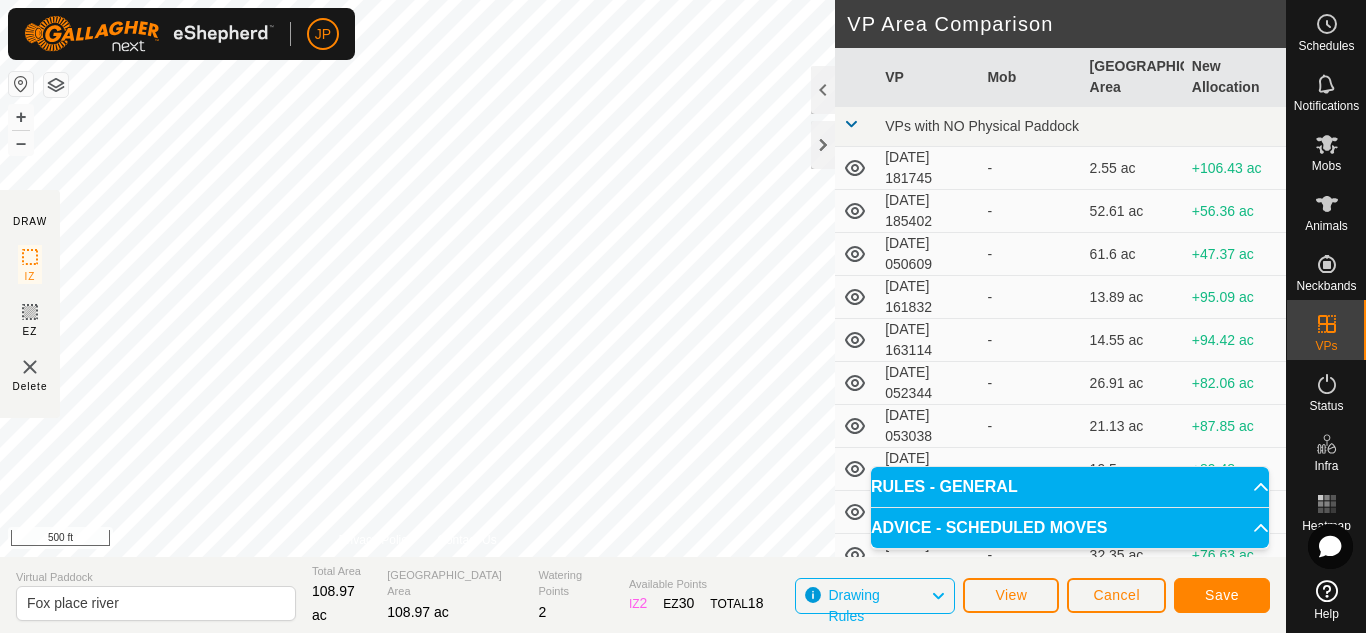 click on "DRAW IZ EZ Delete Privacy Policy Contact Us IZ interior angle must be smaller than 280°  (Current: 321.6°) . + – ⇧ i 500 ft VP Area Comparison     VP   Mob   [GEOGRAPHIC_DATA] Area   New Allocation  VPs with NO Physical Paddock  [DATE] 181745  -  2.55 ac  +106.43 ac  [DATE] 185402  -  52.61 ac  +56.36 ac  [DATE] 050609  -  61.6 ac  +47.37 ac  [DATE] 161832  -  13.89 ac  +95.09 ac  [DATE] 163114  -  14.55 ac  +94.42 ac  [DATE] 052344  -  26.91 ac  +82.06 ac  [DATE] 053038  -  21.13 ac  +87.85 ac  [DATE] 060931  -  19.5 ac  +89.48 ac  [DATE] 061836  -  21.1 ac  +87.87 ac  [DATE] 071315  -  32.35 ac  +76.63 ac  [DATE] 103645  -  66.22 ac  +42.75 ac  [DATE] 060616   Hardy Mob   17.12 ac  +91.85 ac  [DATE] 061559  -  50.73 ac  +58.24 [PERSON_NAME] place  -  29.83 ac  +79.15 ac  Dump Site  -  127.8 ac  -18.83 [PERSON_NAME] across road paddock  -  1.93 ac  +107.05 ac  [PERSON_NAME]'s flat  -  231.59 ac  -122.61 [PERSON_NAME] [PERSON_NAME]  -  16.93 ac  +92.05 ac  Rimrock River paddock" 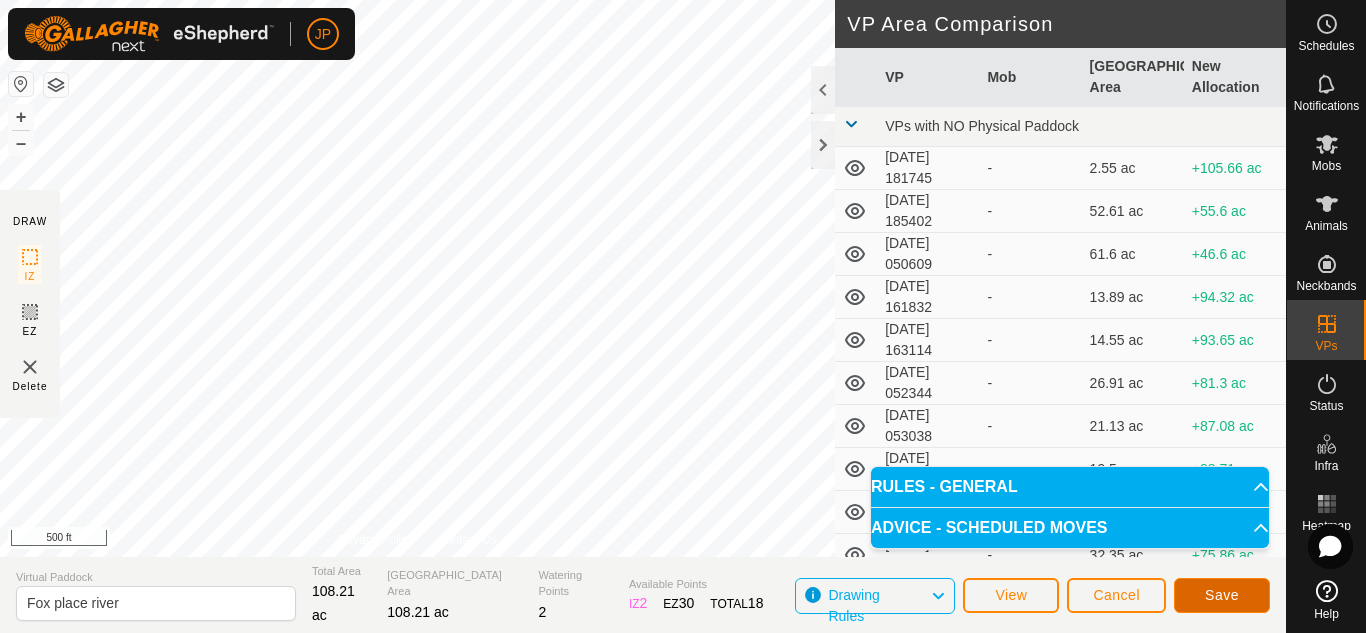 click on "Save" 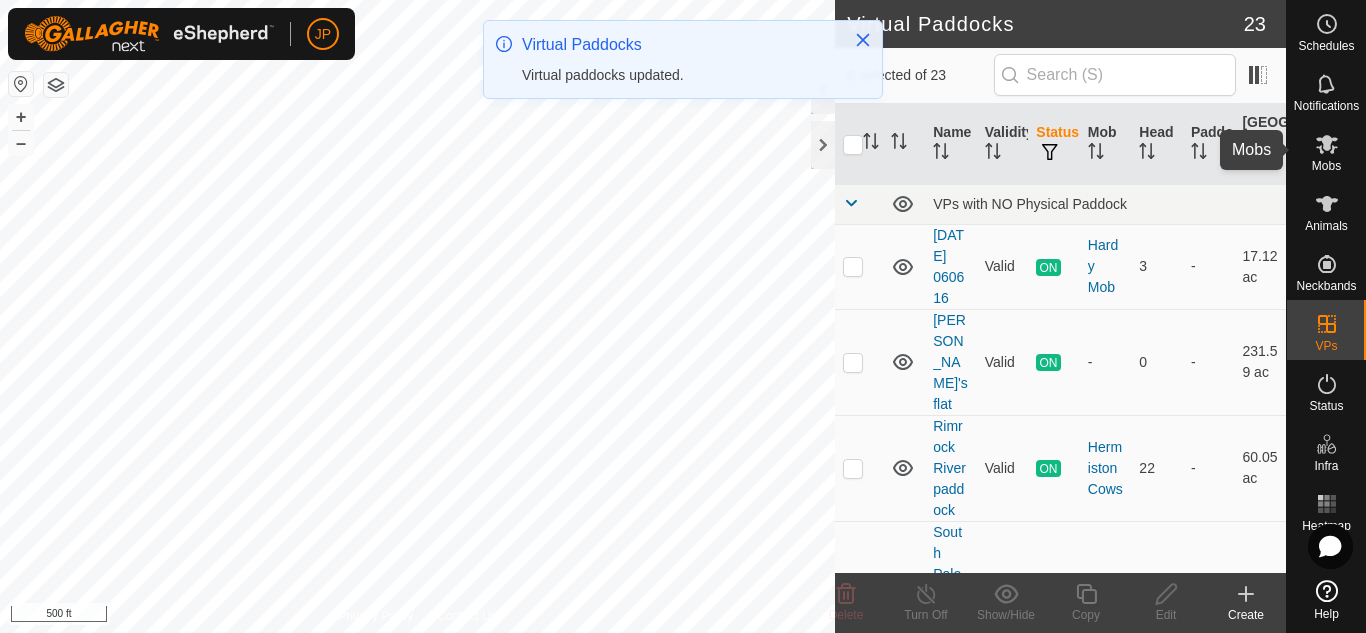 click 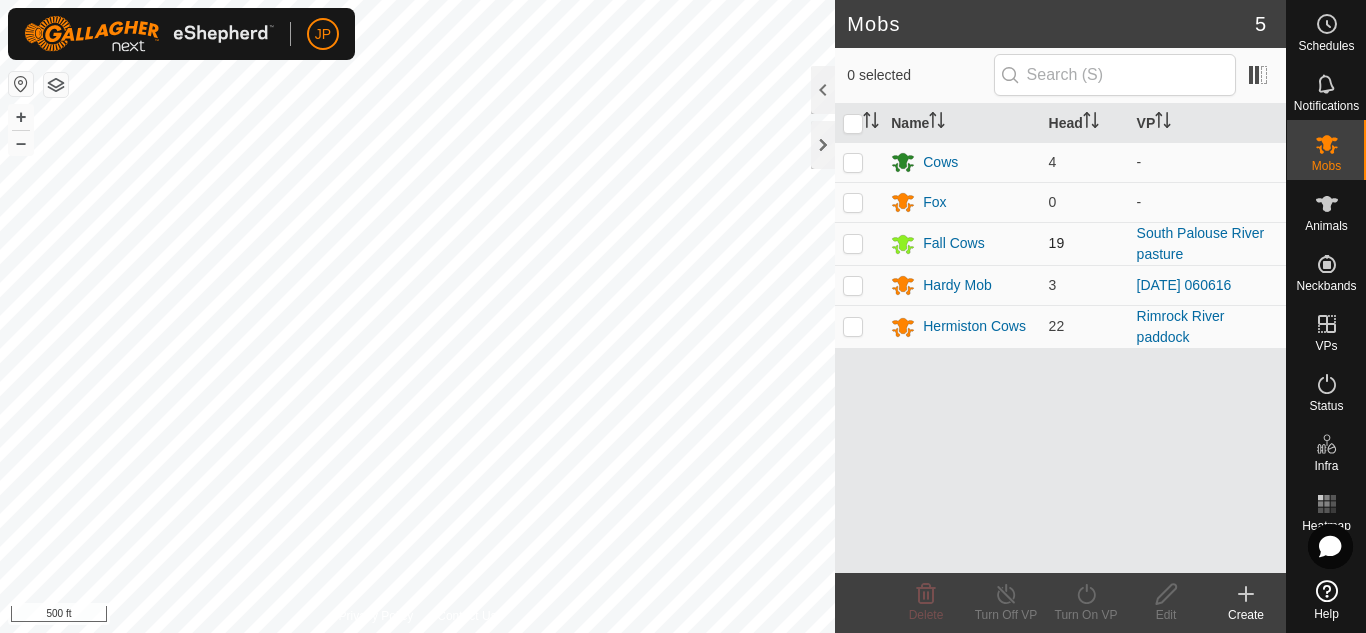 click at bounding box center [853, 243] 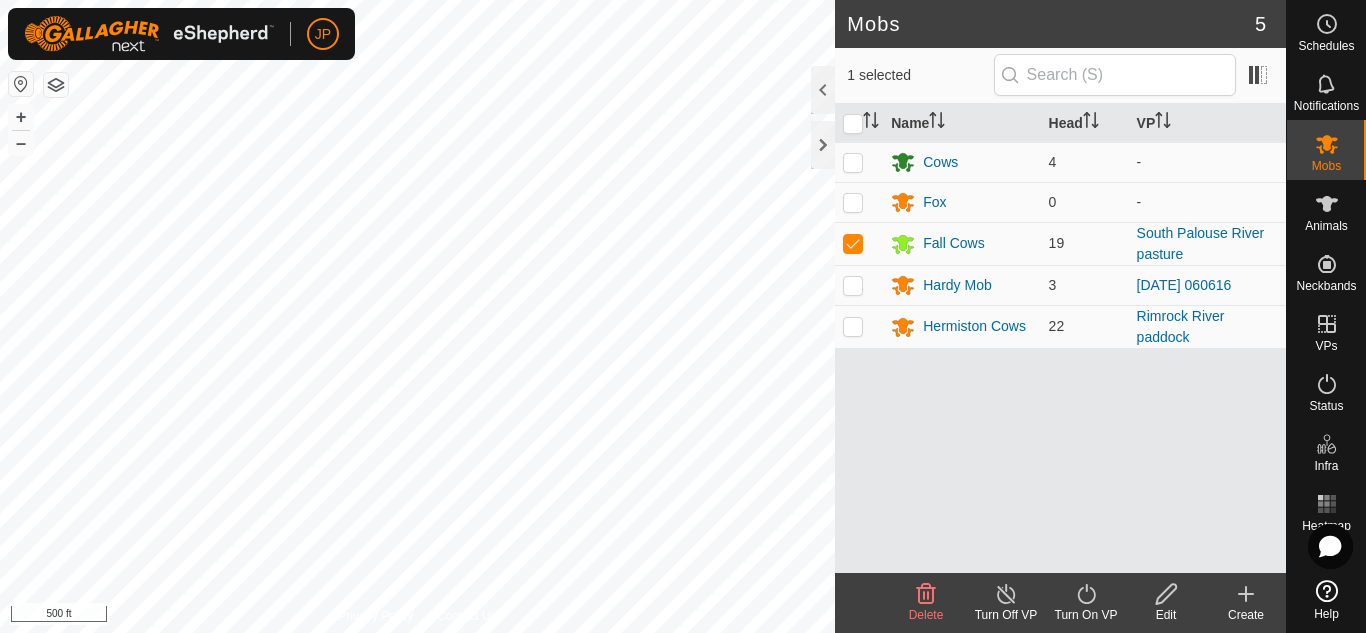 click 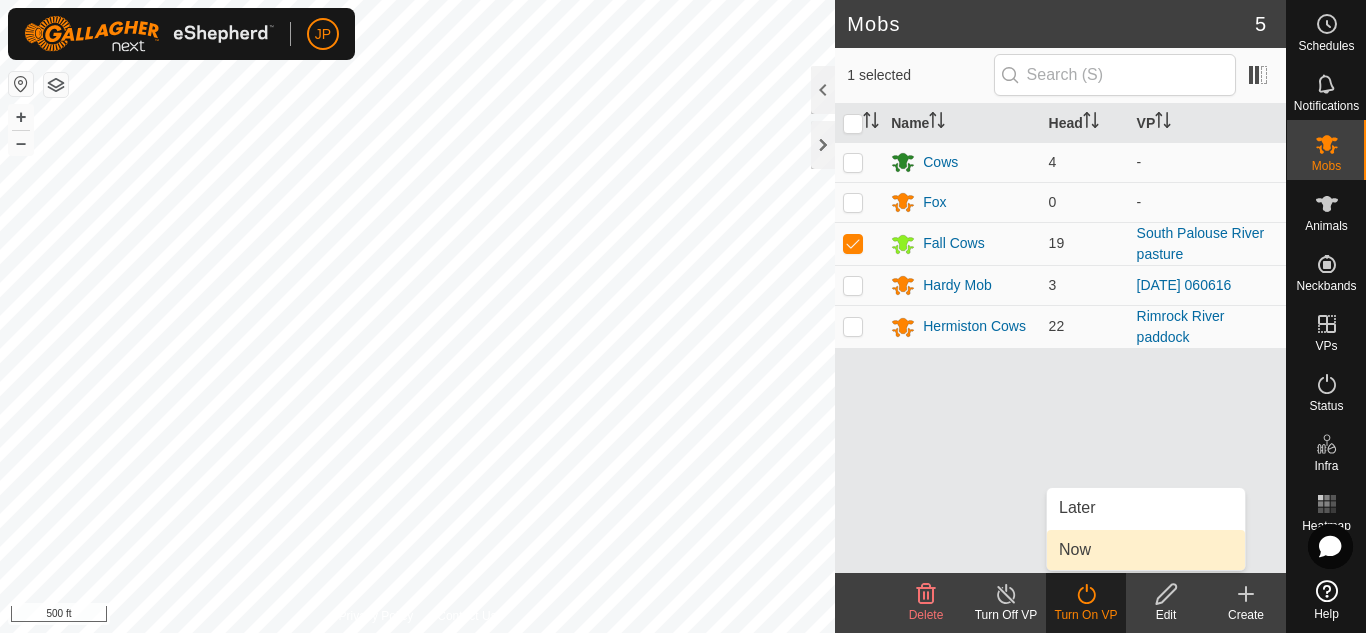 click on "Now" at bounding box center (1146, 550) 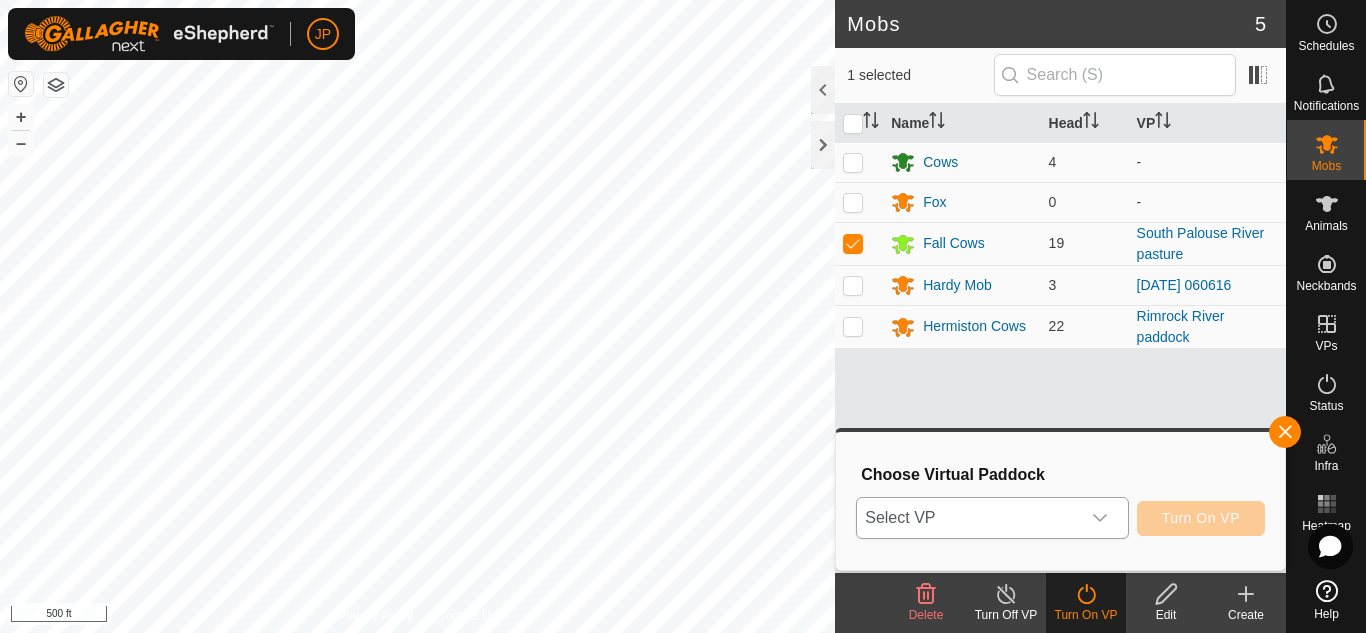 click 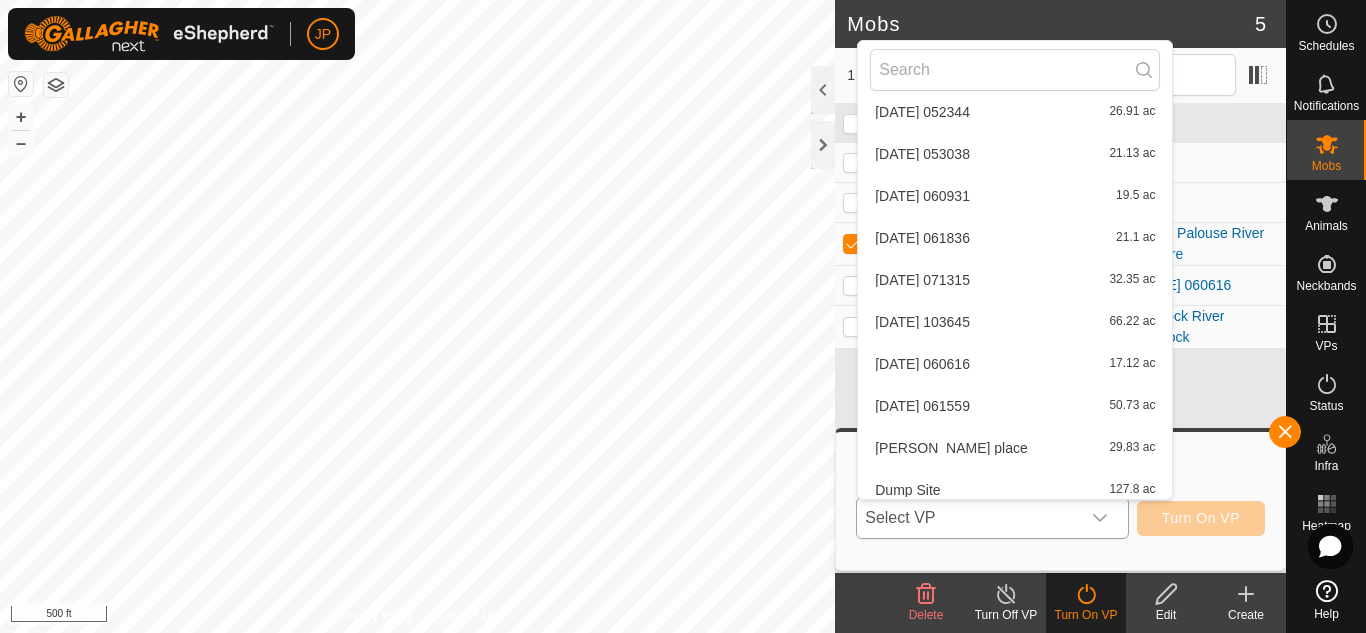 scroll, scrollTop: 322, scrollLeft: 0, axis: vertical 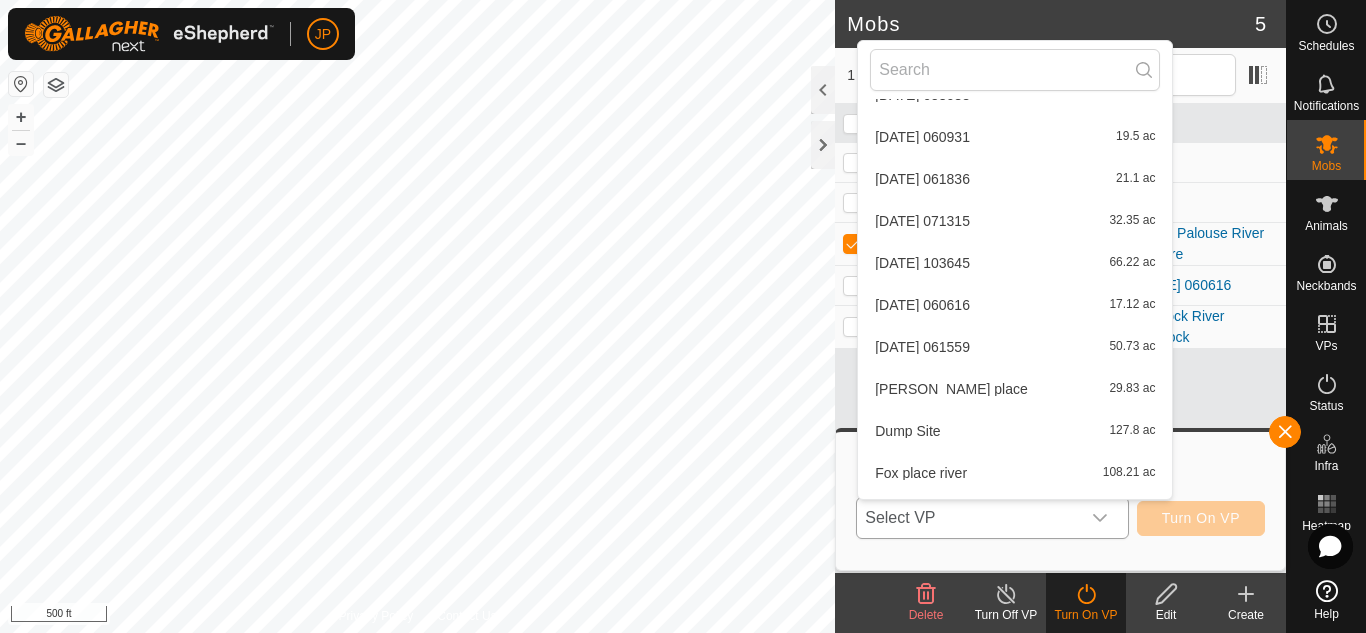 click on "Fox place river  108.21 ac" at bounding box center [1015, 473] 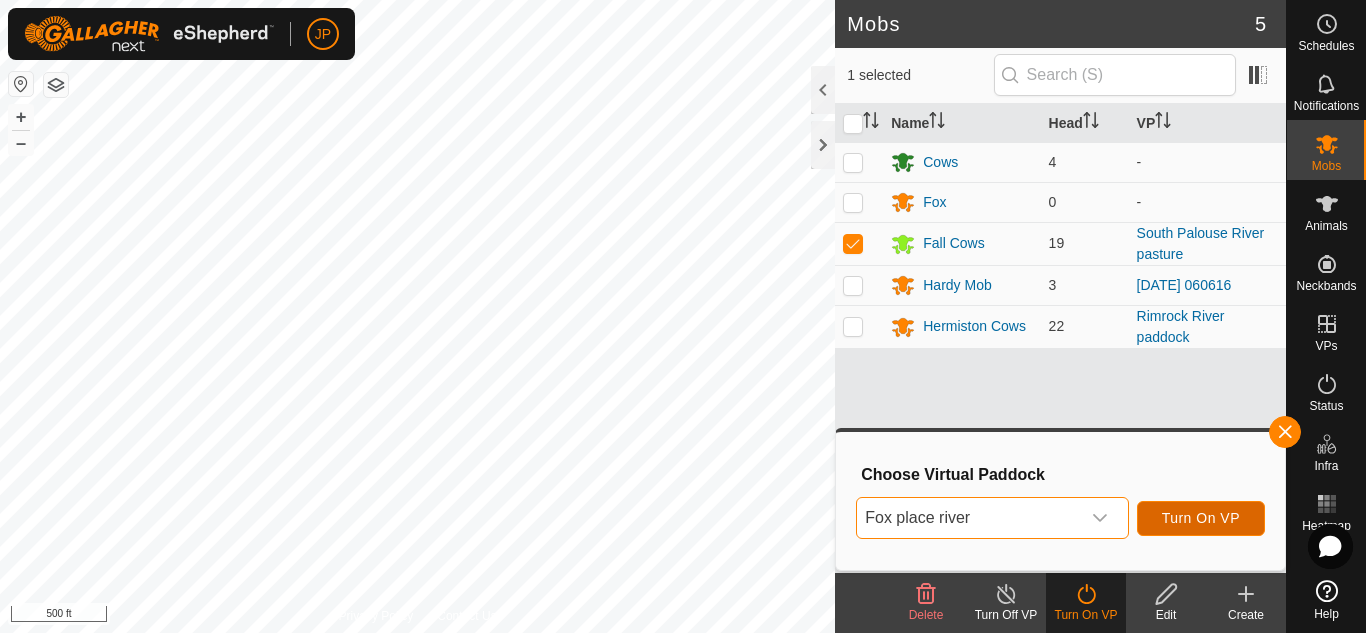click on "Turn On VP" at bounding box center (1201, 518) 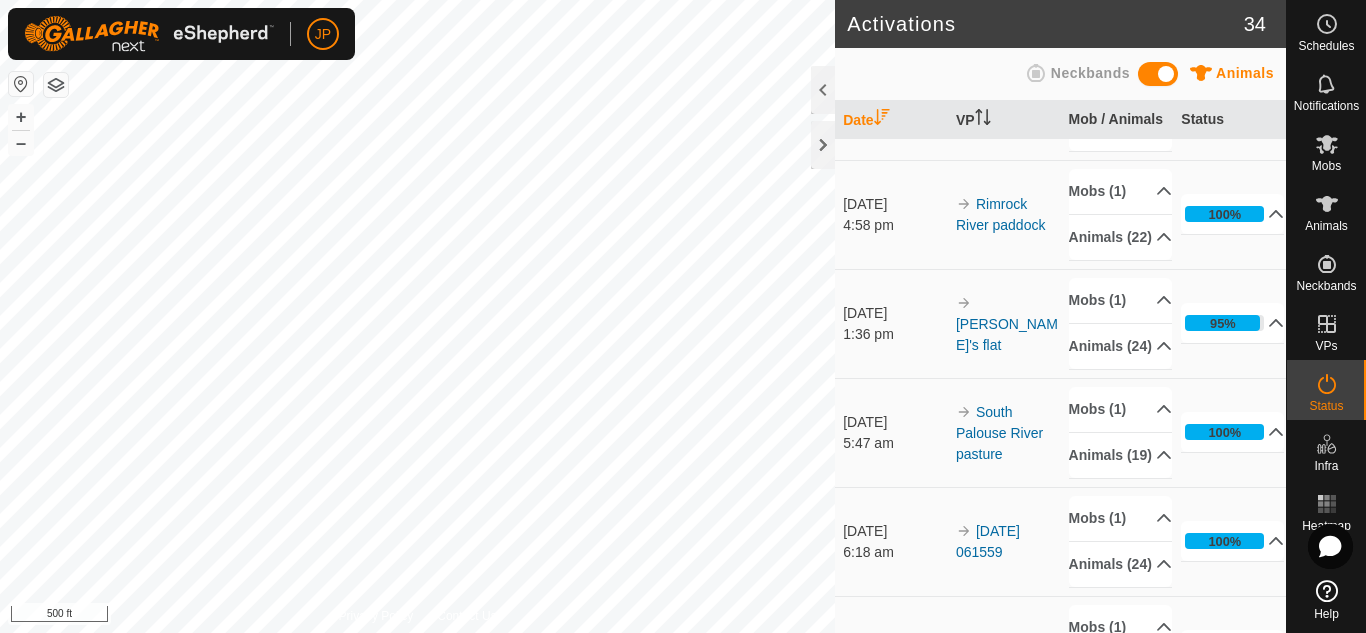 scroll, scrollTop: 200, scrollLeft: 0, axis: vertical 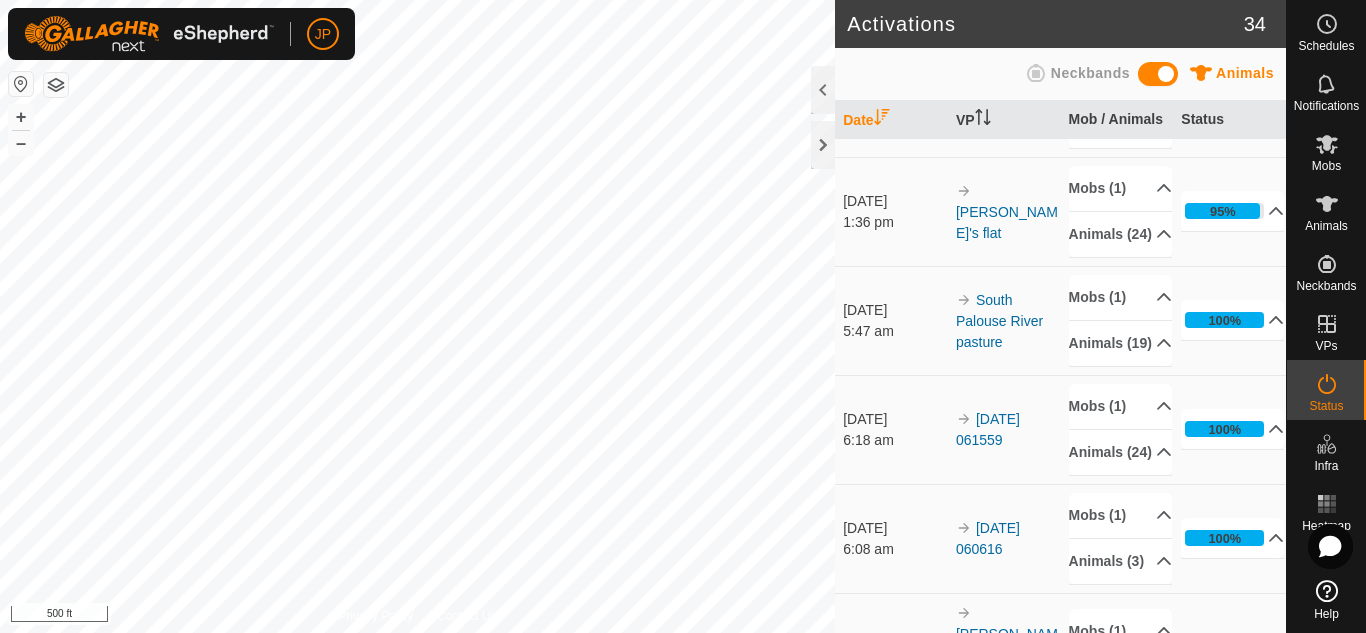 click on "South Palouse River pasture" at bounding box center (1004, 320) 